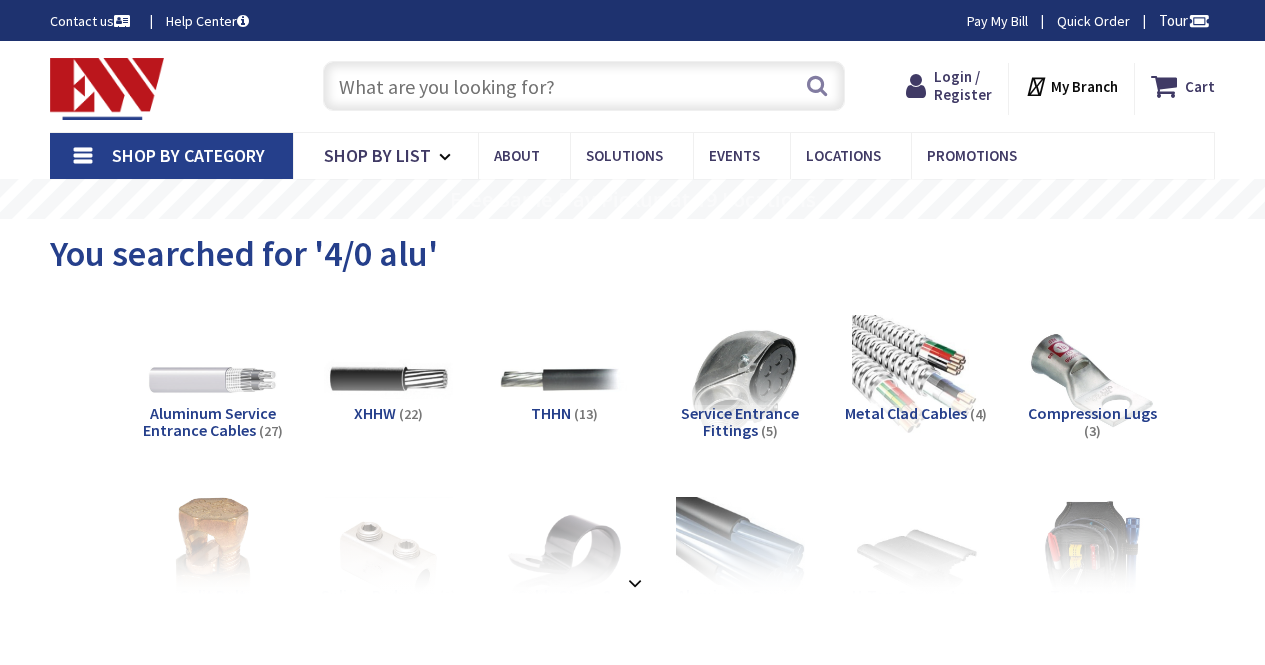 scroll, scrollTop: 0, scrollLeft: 0, axis: both 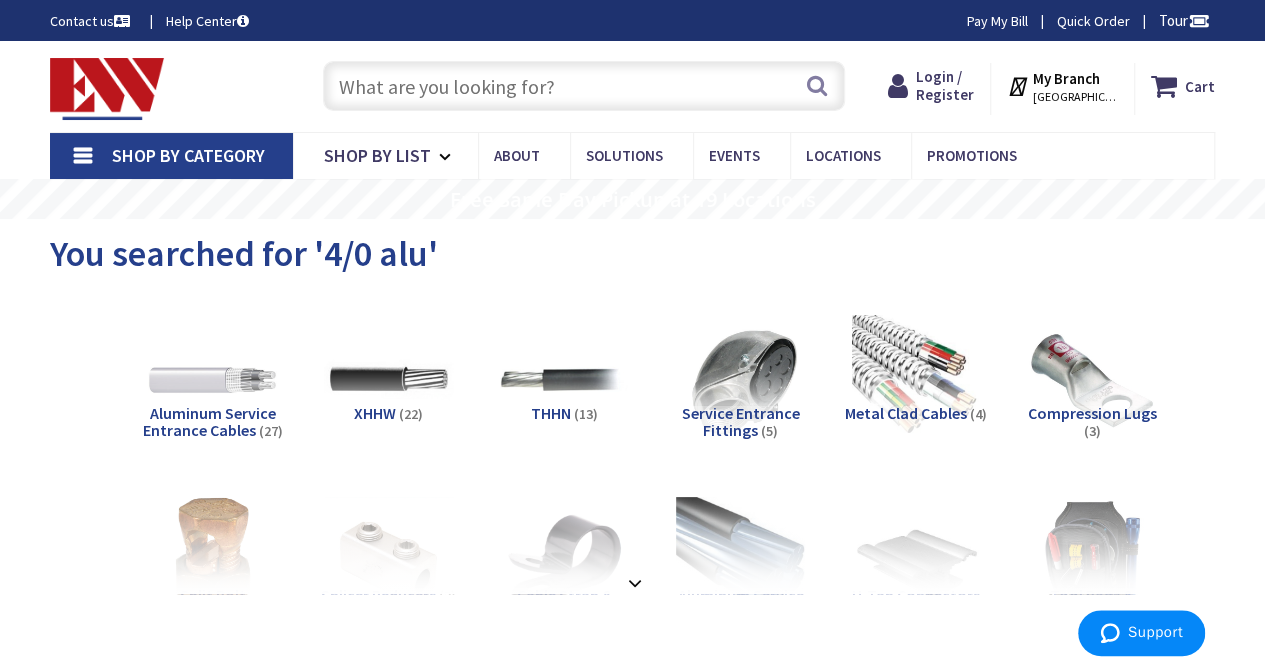 click at bounding box center (584, 86) 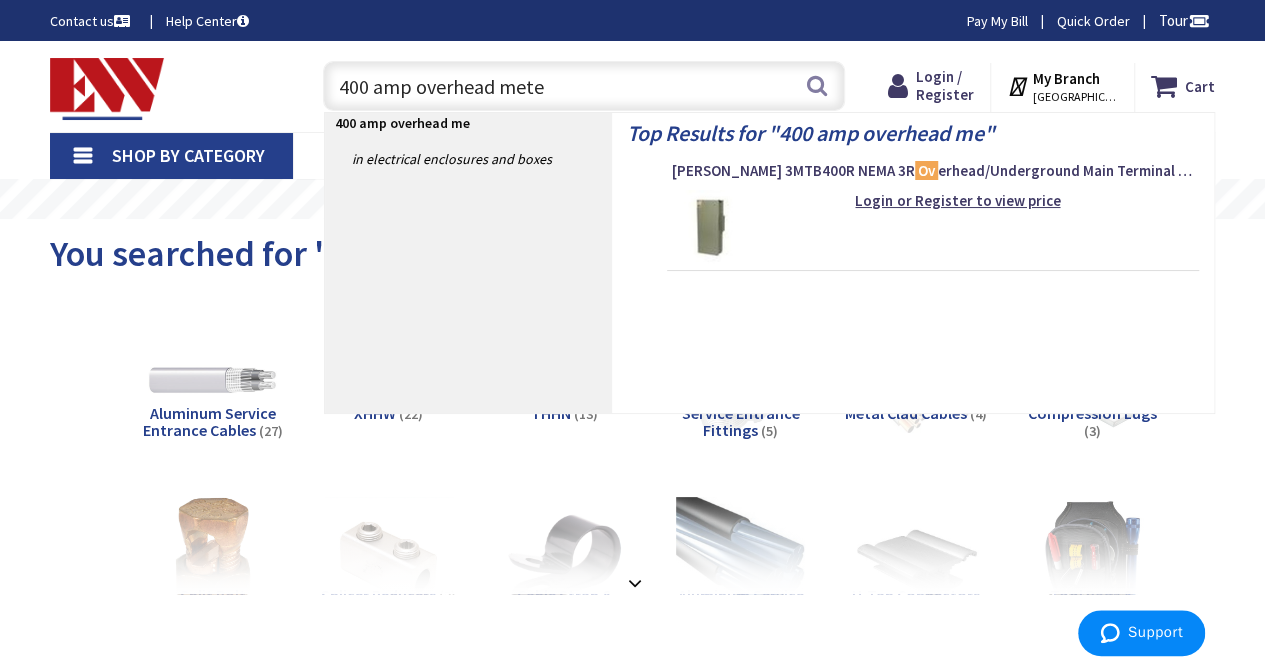 type on "400 amp overhead meter" 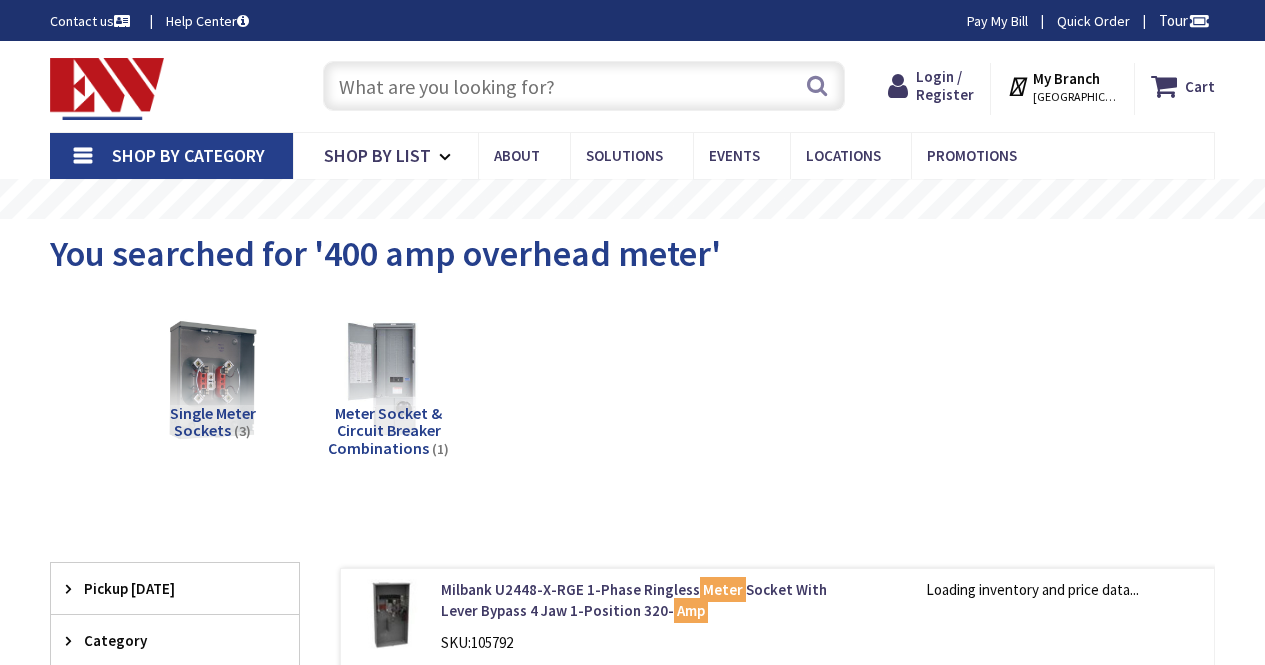scroll, scrollTop: 0, scrollLeft: 0, axis: both 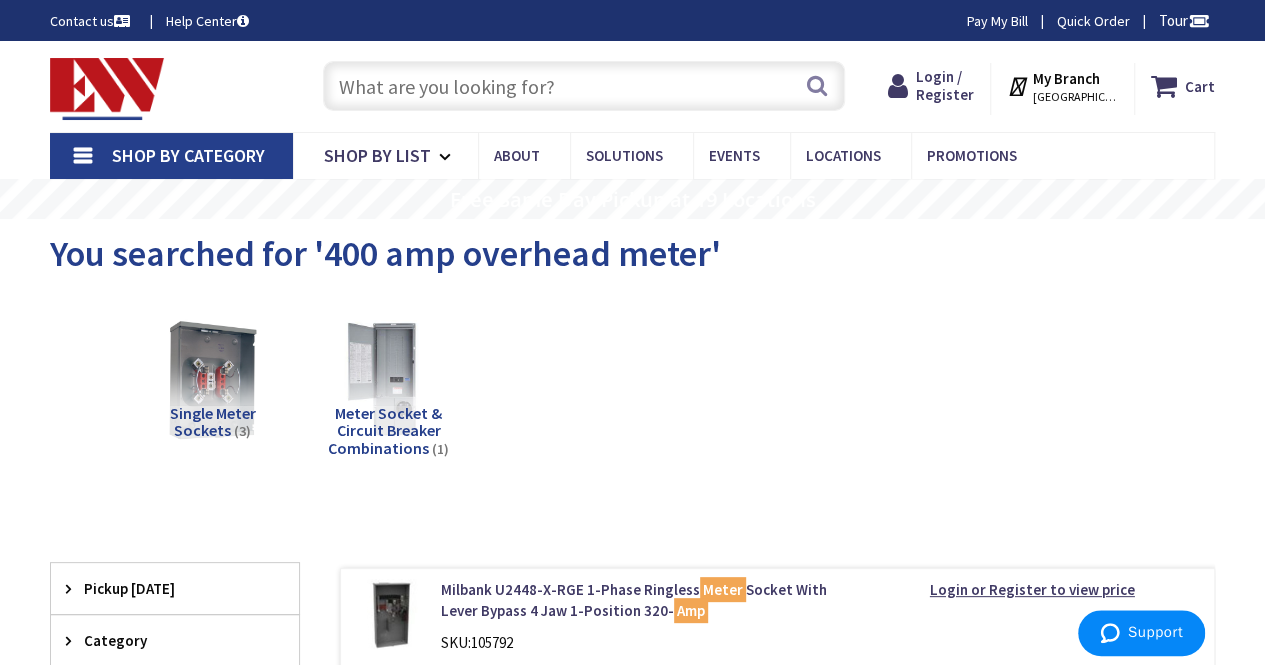 click at bounding box center (584, 86) 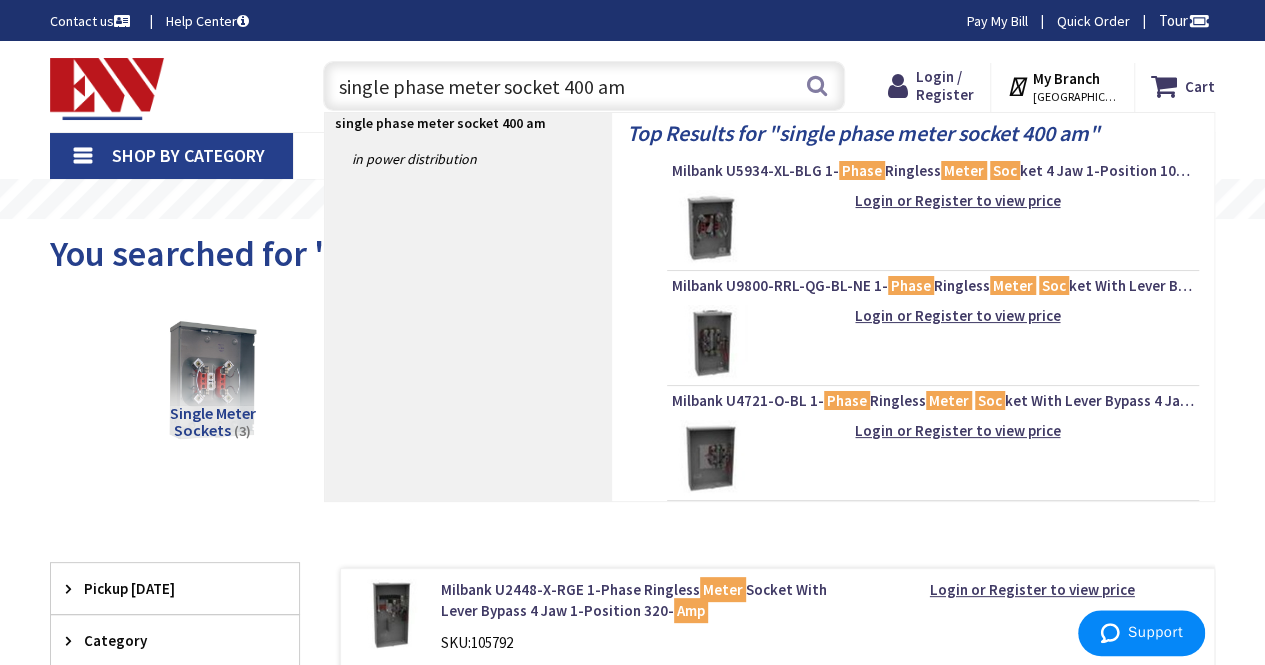 type on "single phase meter socket 400 amp" 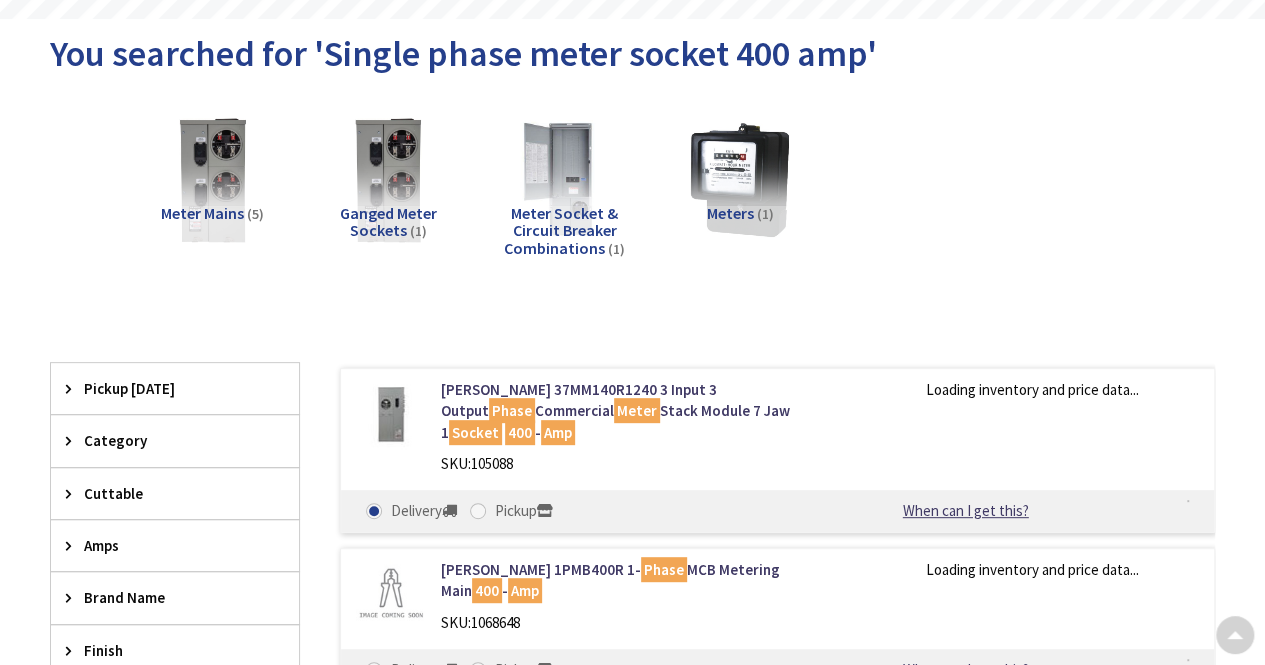 scroll, scrollTop: 200, scrollLeft: 0, axis: vertical 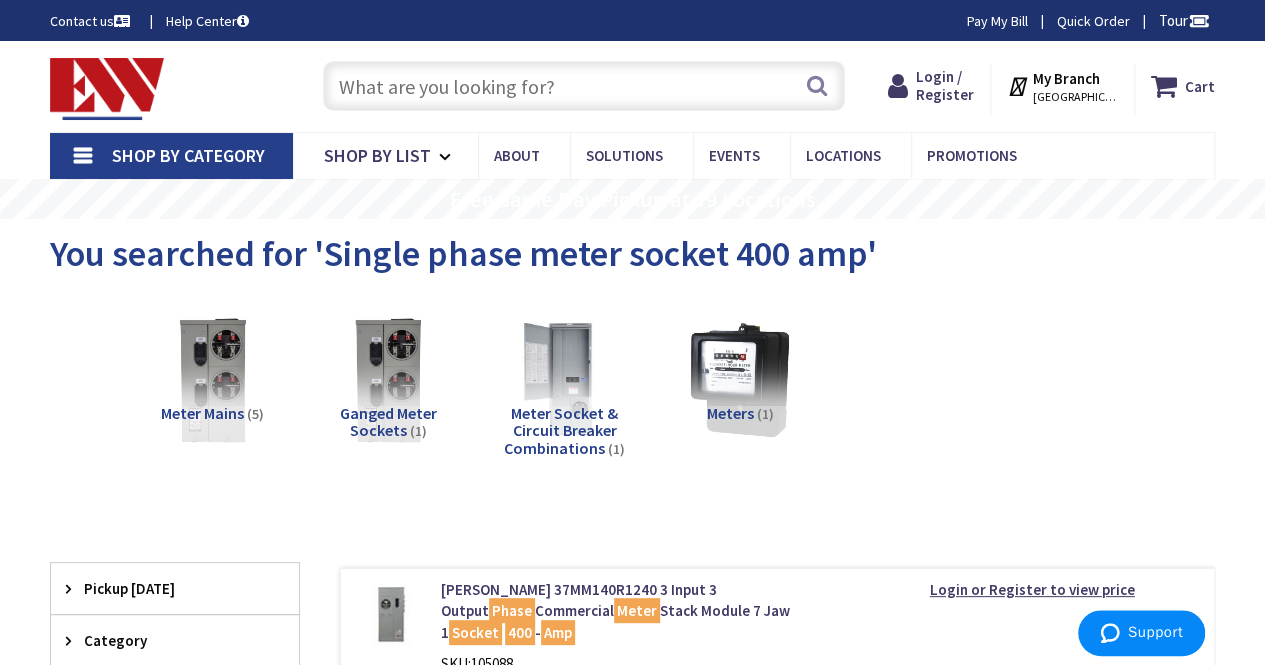click on "Search" at bounding box center [579, 85] 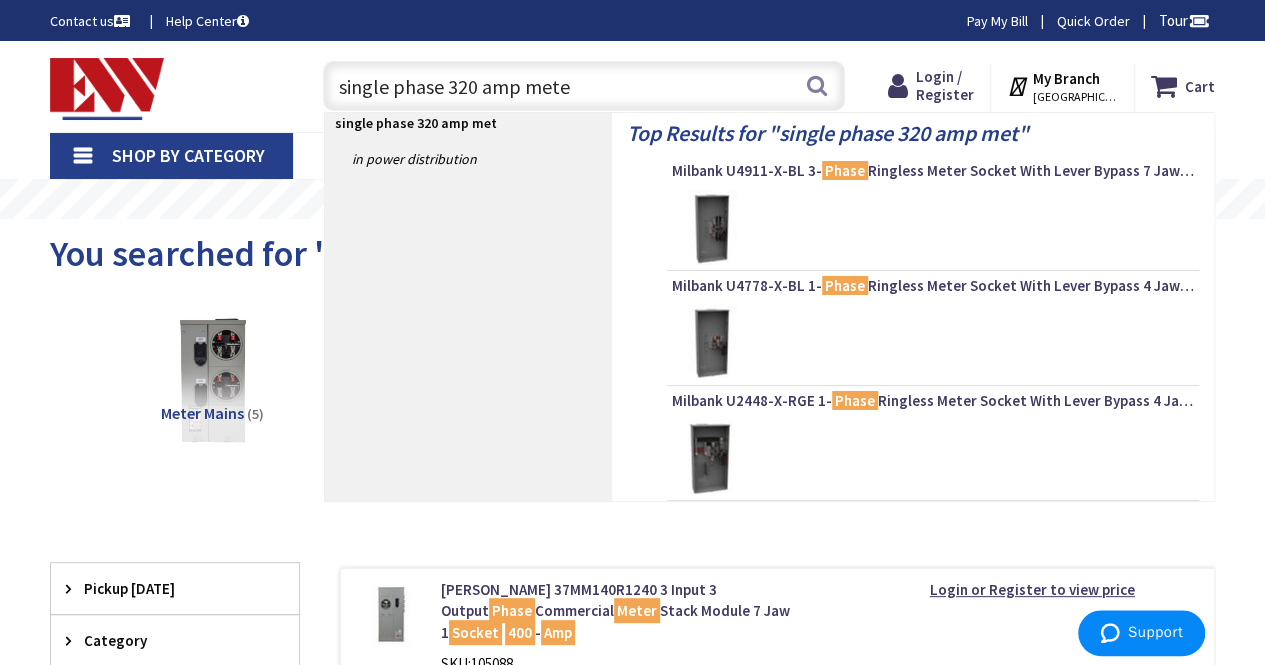 type on "single phase 320 amp meter" 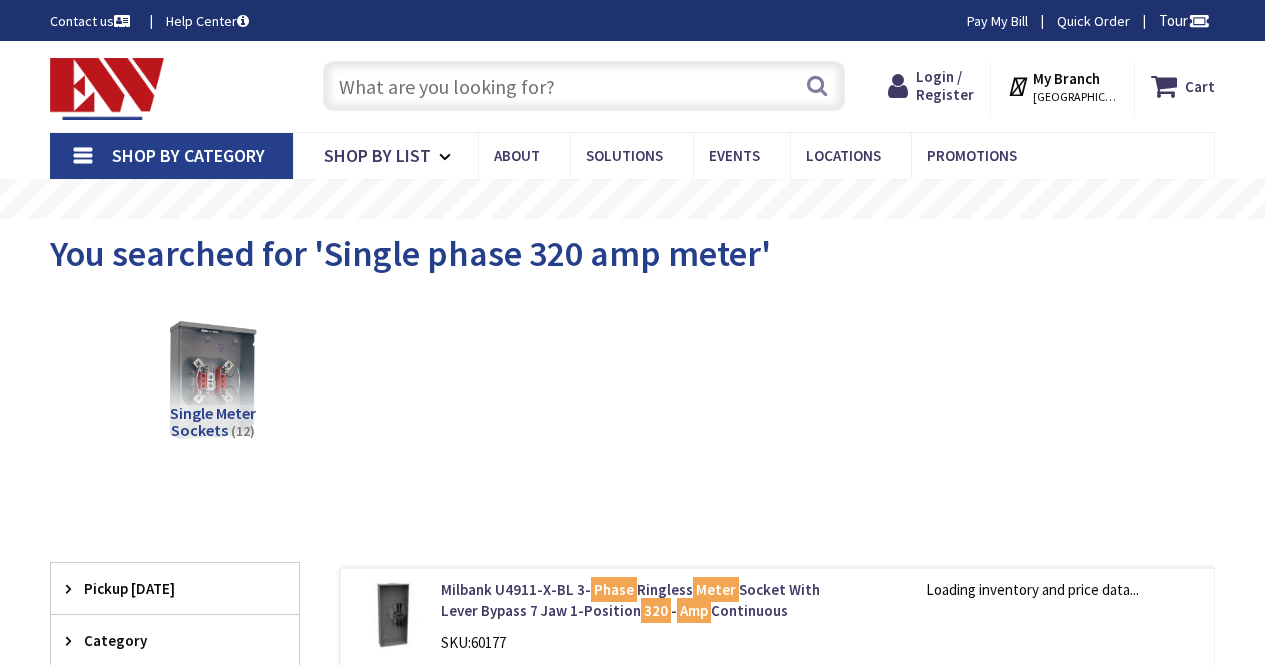 scroll, scrollTop: 0, scrollLeft: 0, axis: both 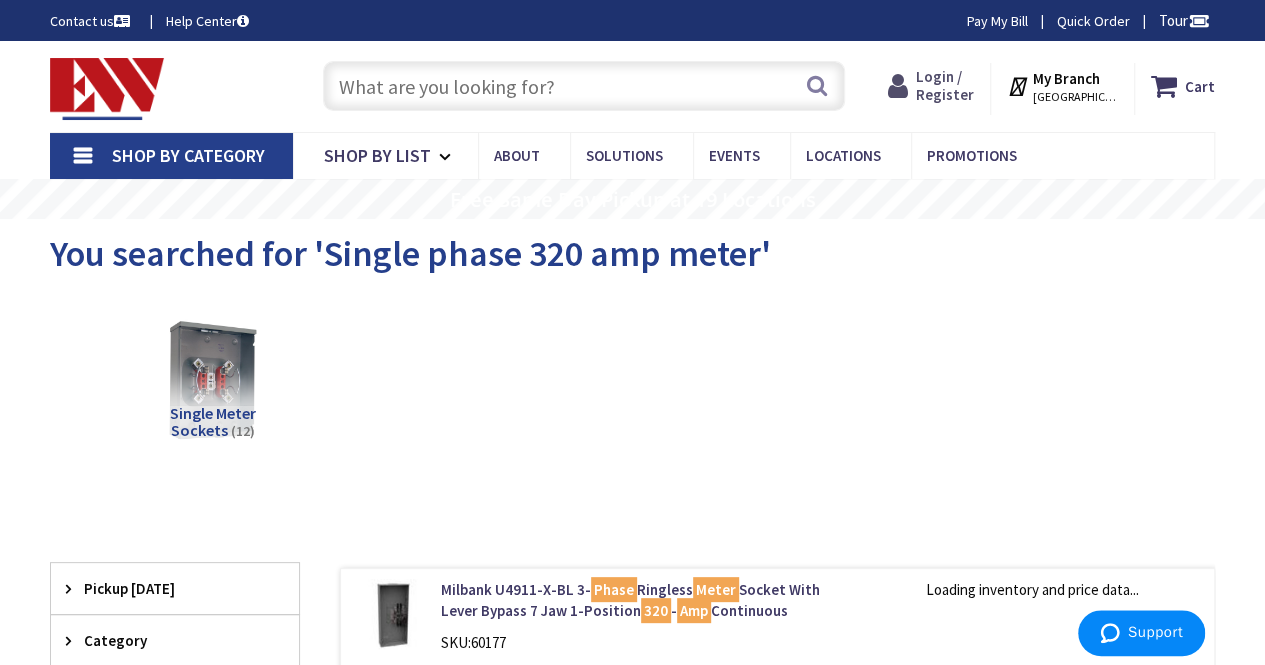 click on "Login / Register" at bounding box center (945, 85) 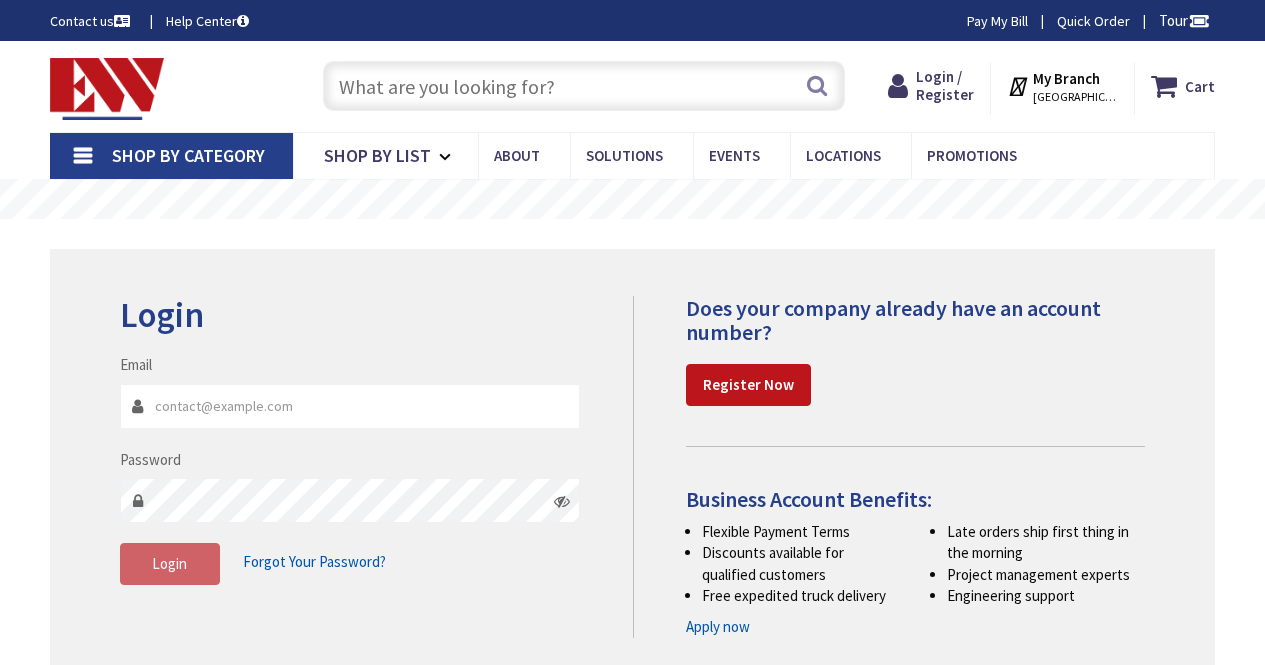 scroll, scrollTop: 0, scrollLeft: 0, axis: both 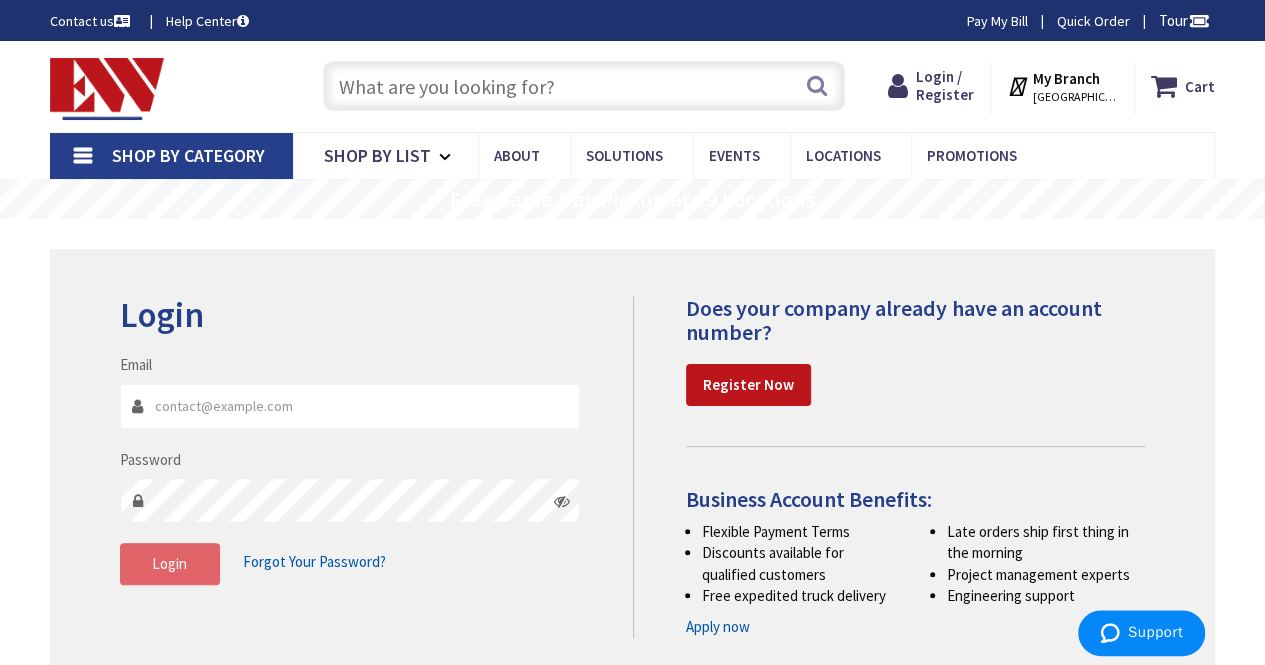 type on "[EMAIL_ADDRESS][DOMAIN_NAME]" 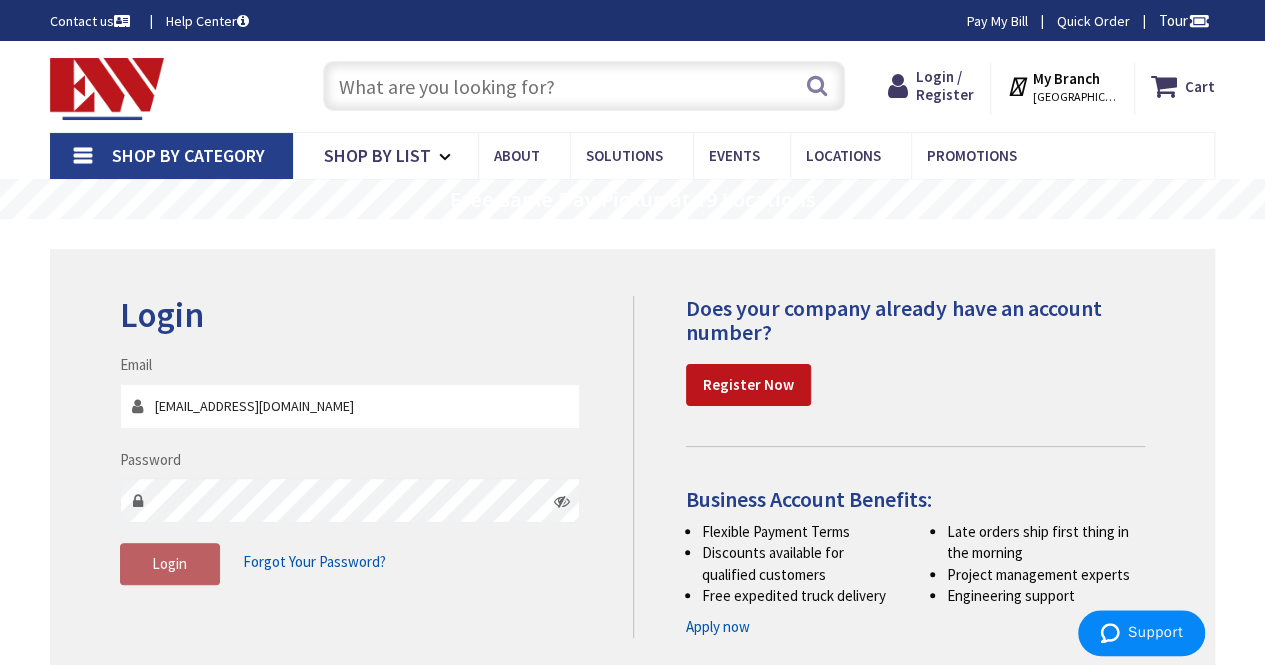 click on "Login" at bounding box center (170, 564) 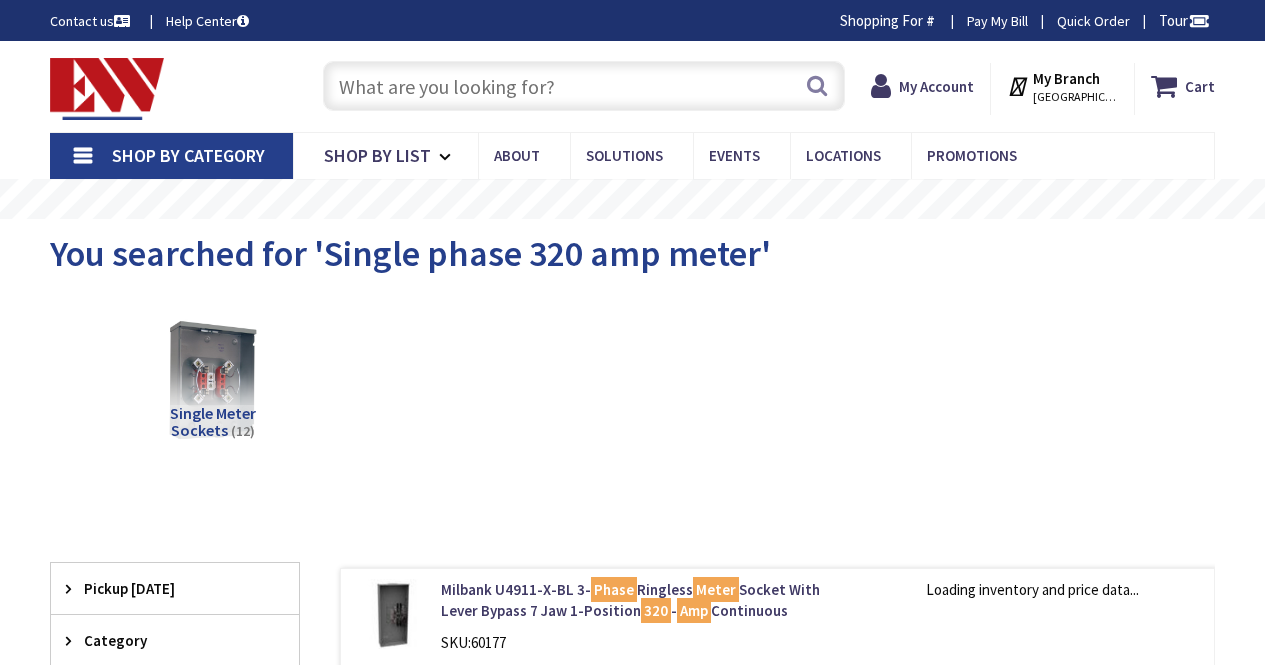 scroll, scrollTop: 0, scrollLeft: 0, axis: both 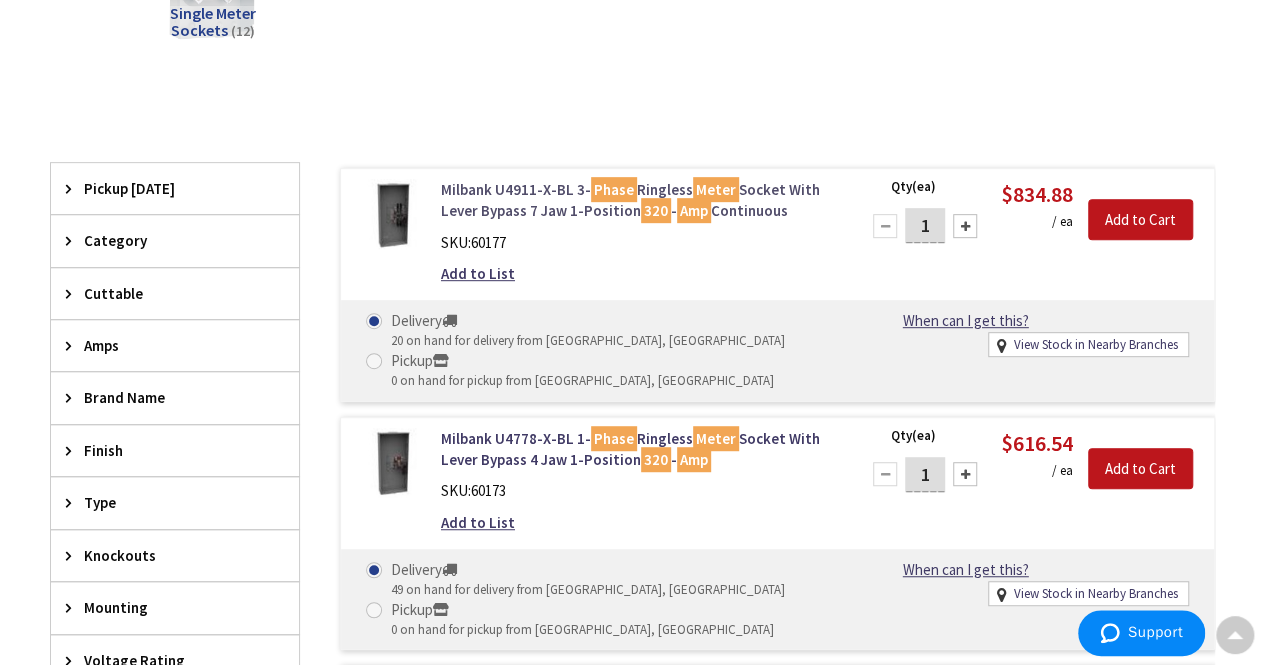 click on "Milbank U4911-X-BL 3- Phase  Ringless  Meter  Socket With Lever Bypass 7 Jaw 1-Position  320 - Amp  Continuous" at bounding box center (638, 200) 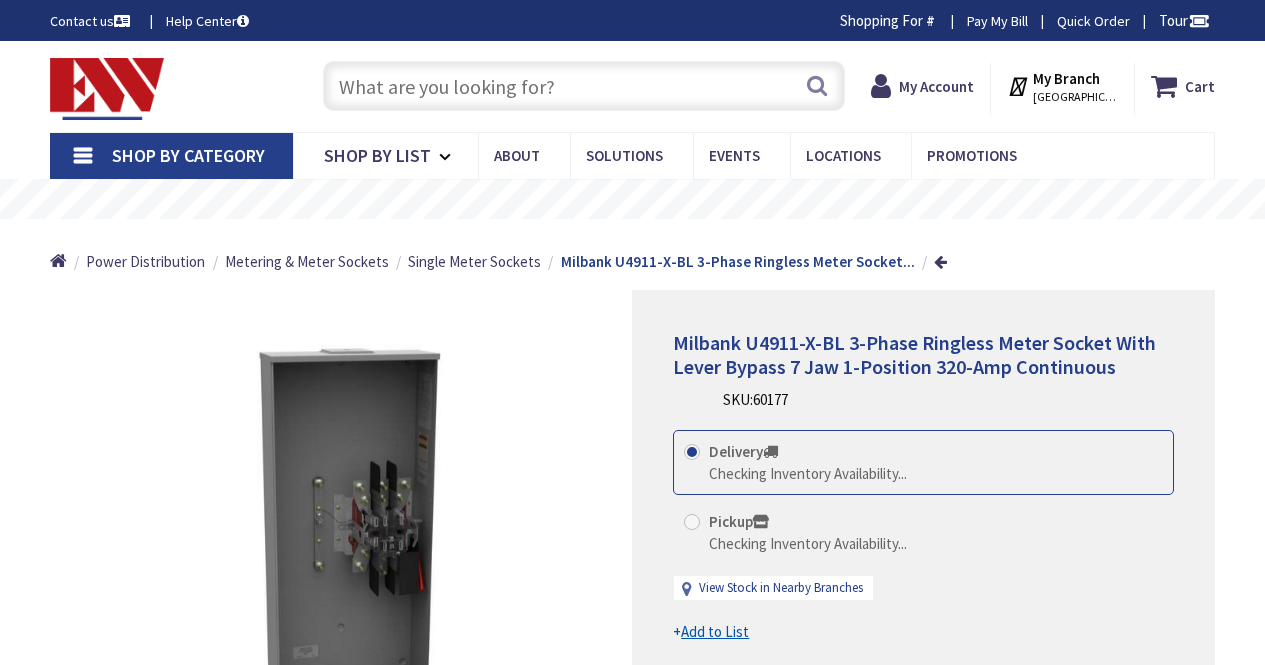 scroll, scrollTop: 0, scrollLeft: 0, axis: both 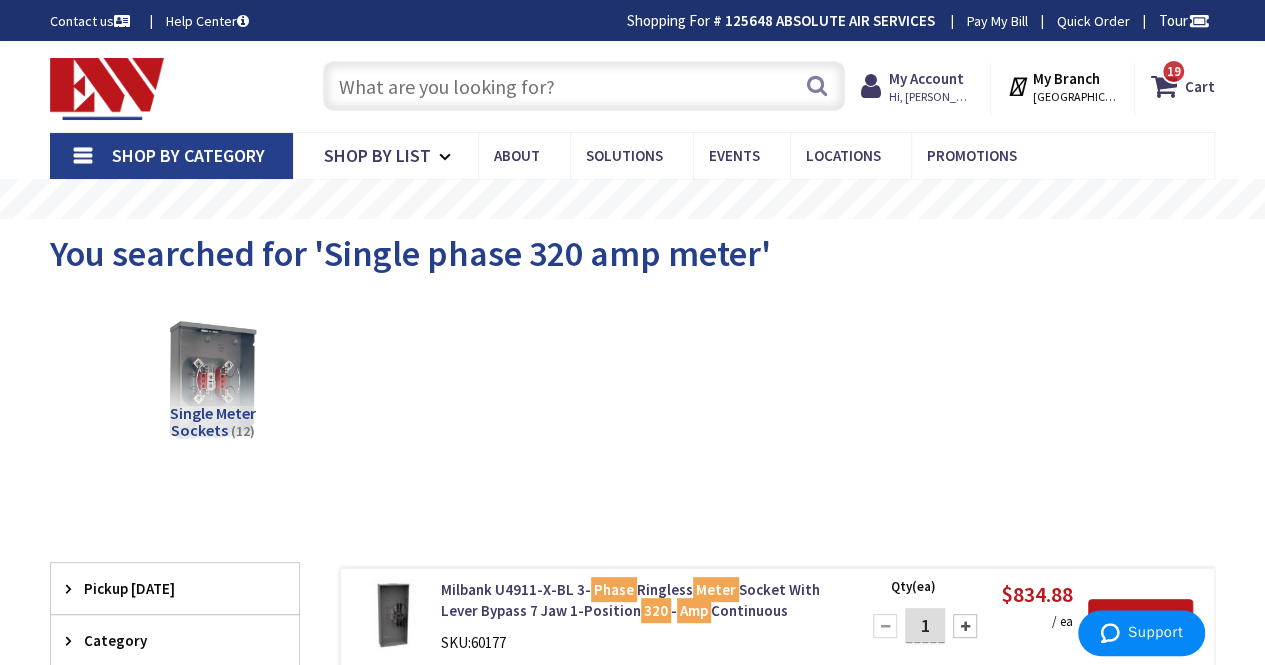 click at bounding box center (584, 86) 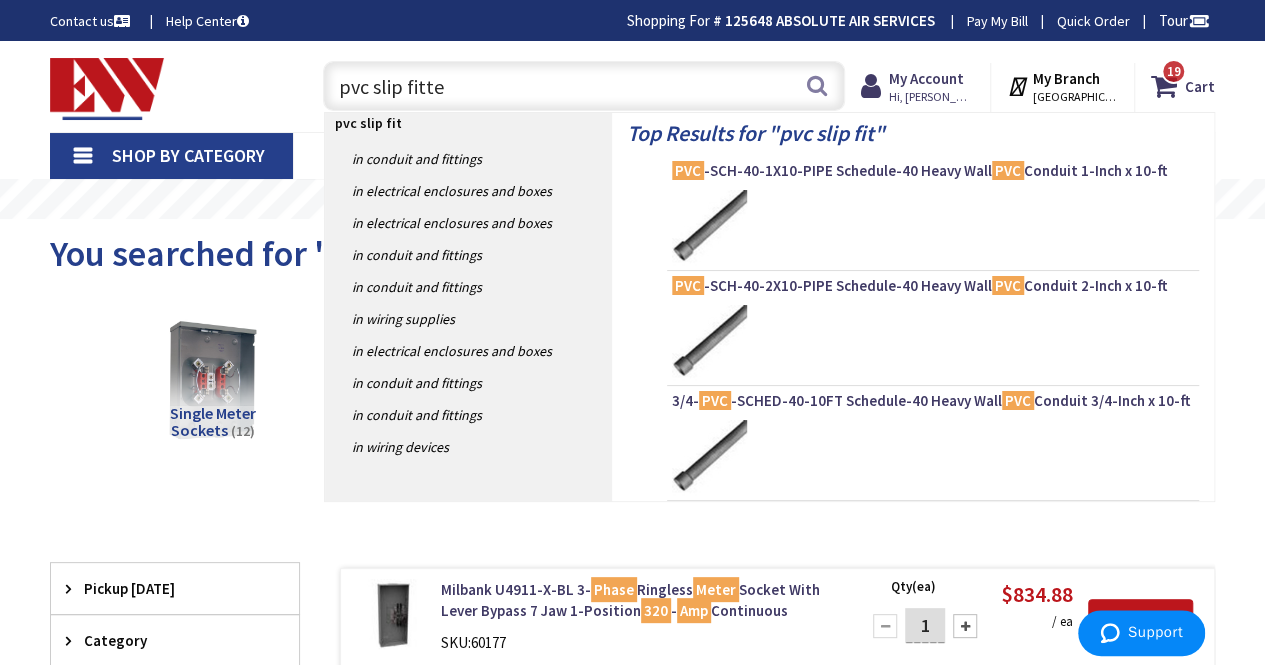 type on "pvc slip fitter" 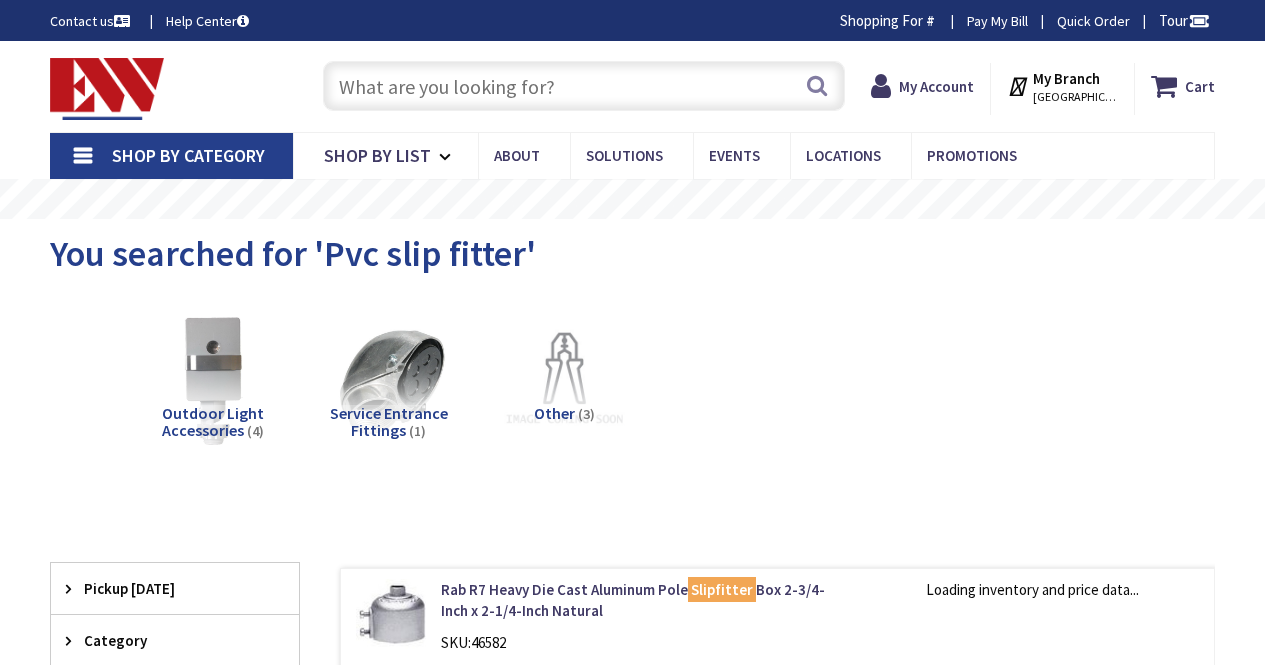 scroll, scrollTop: 0, scrollLeft: 0, axis: both 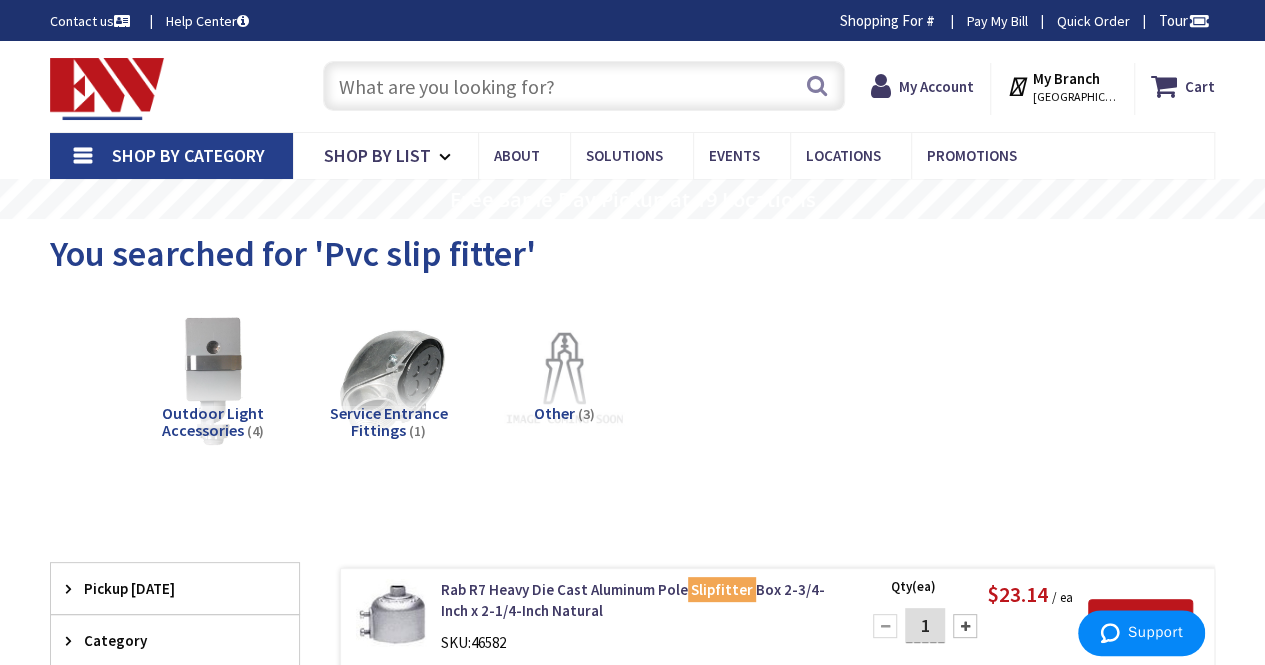 click at bounding box center [584, 86] 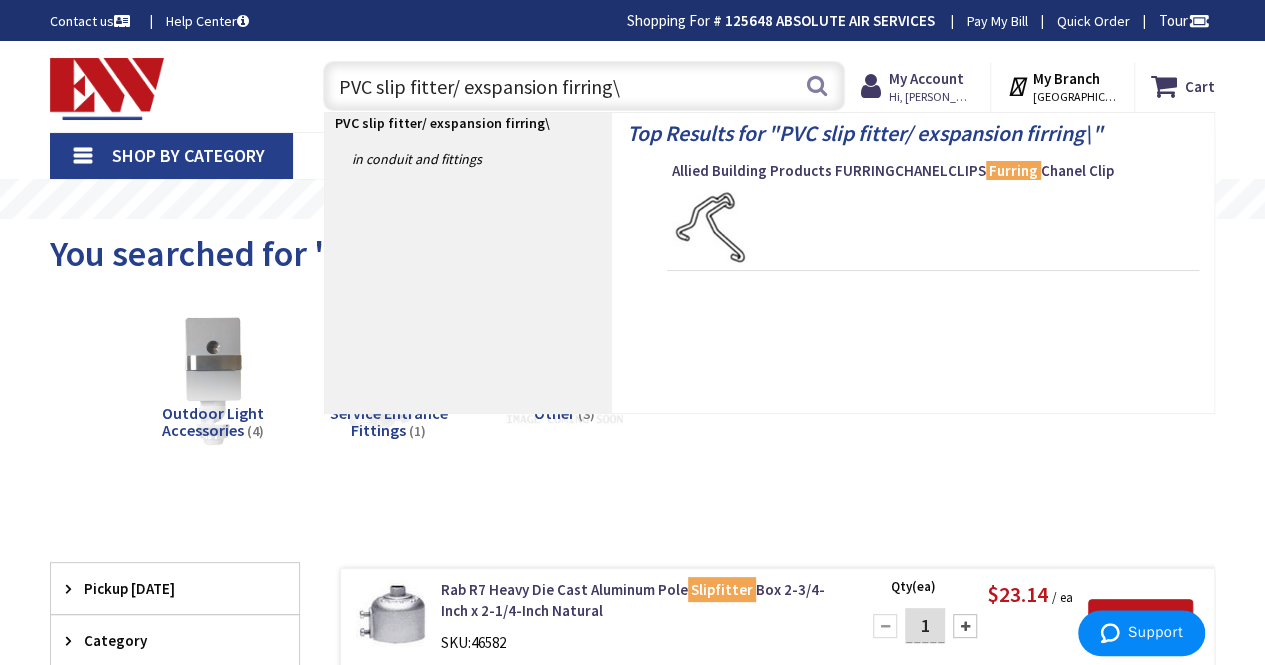 type on "PVC slip fitter/ exspansion firring" 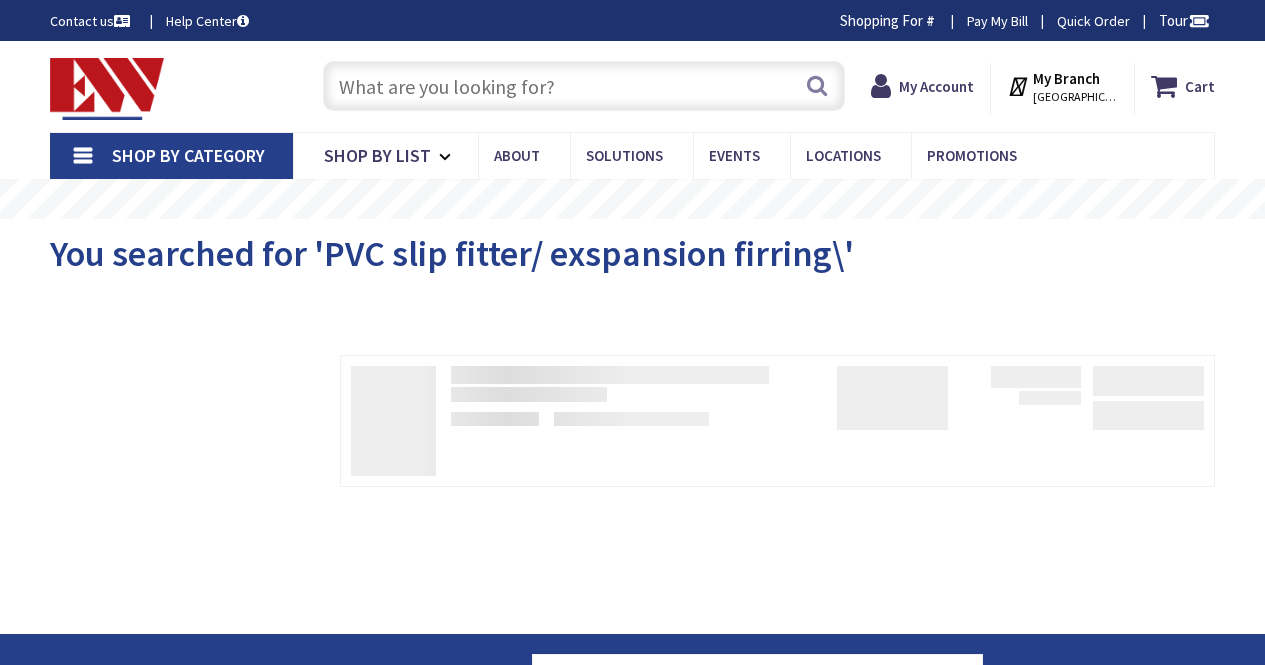 scroll, scrollTop: 0, scrollLeft: 0, axis: both 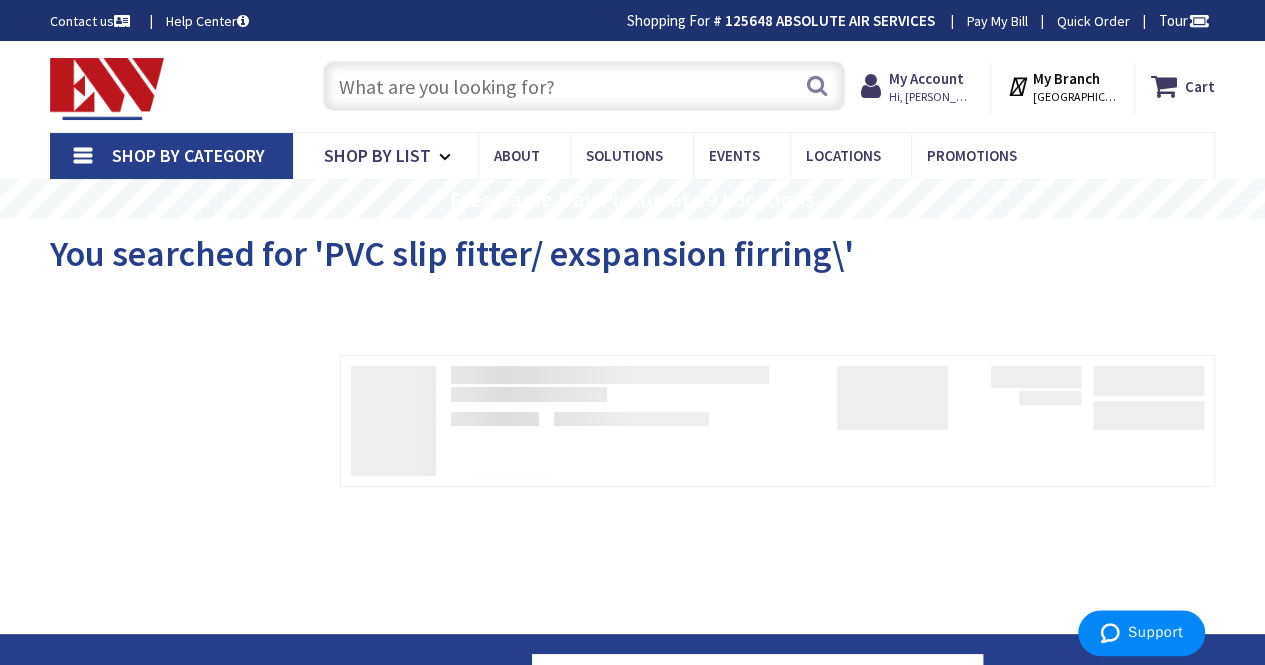 click at bounding box center [584, 86] 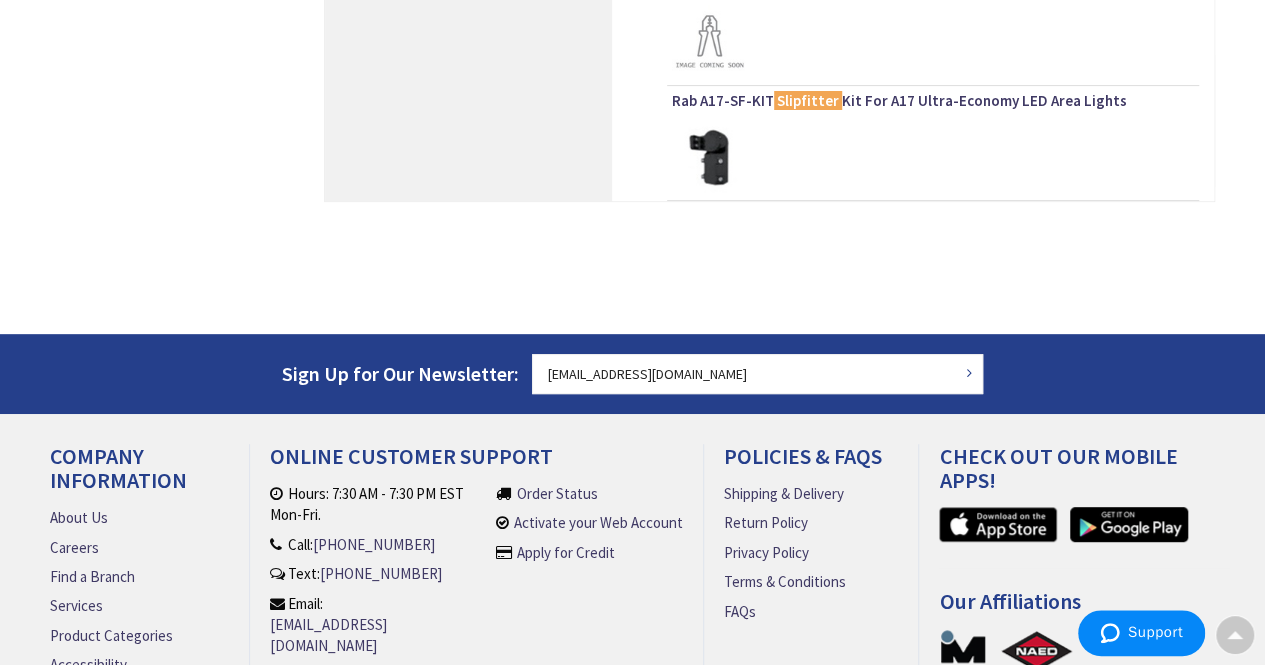 scroll, scrollTop: 0, scrollLeft: 0, axis: both 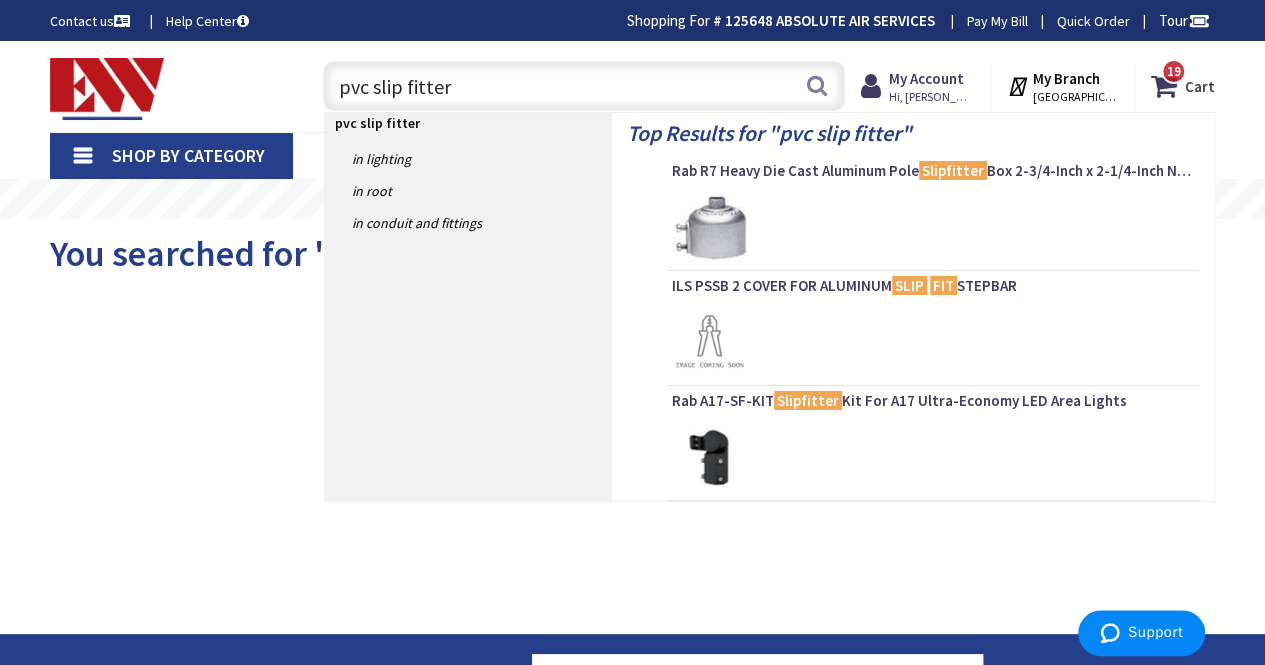 click on "pvc slip fitter" at bounding box center (584, 86) 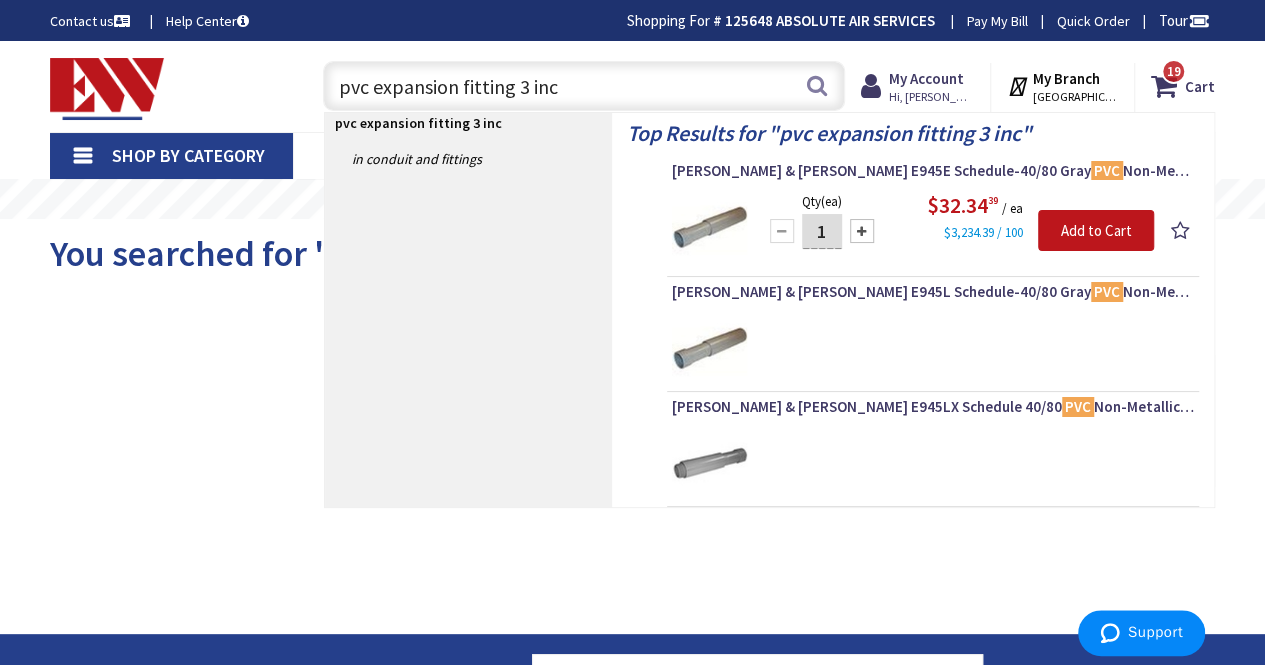 type on "pvc expansion fitting 3 inch" 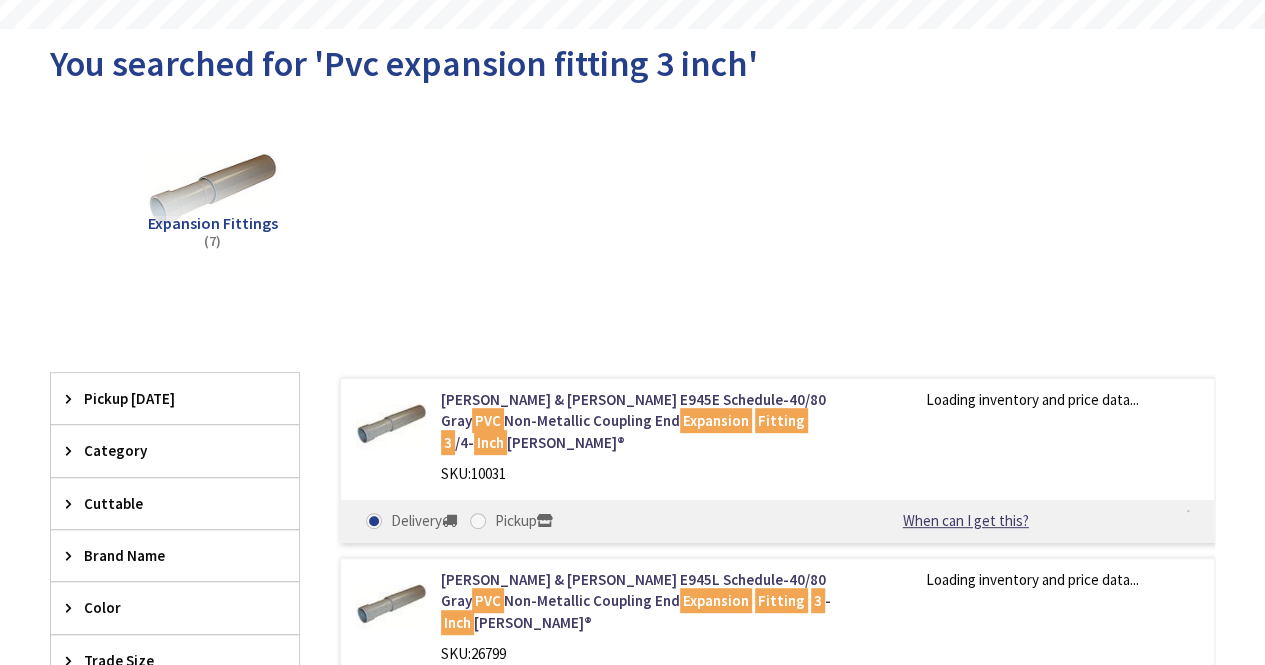 scroll, scrollTop: 0, scrollLeft: 0, axis: both 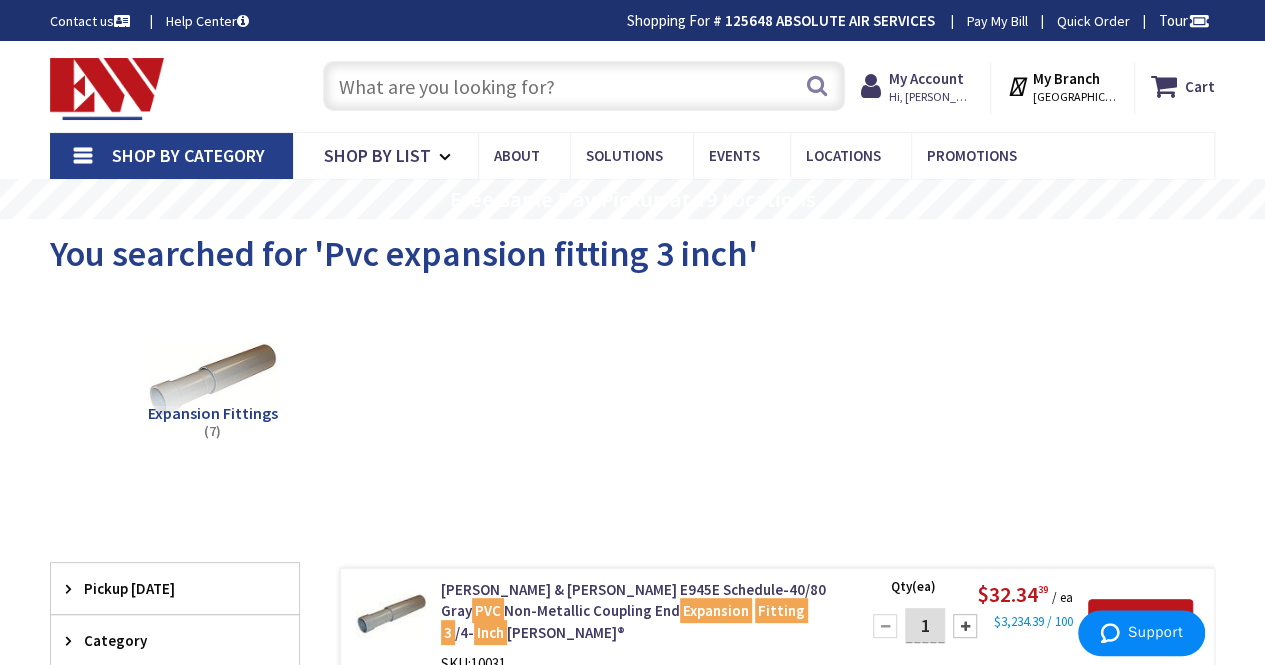 click at bounding box center (584, 86) 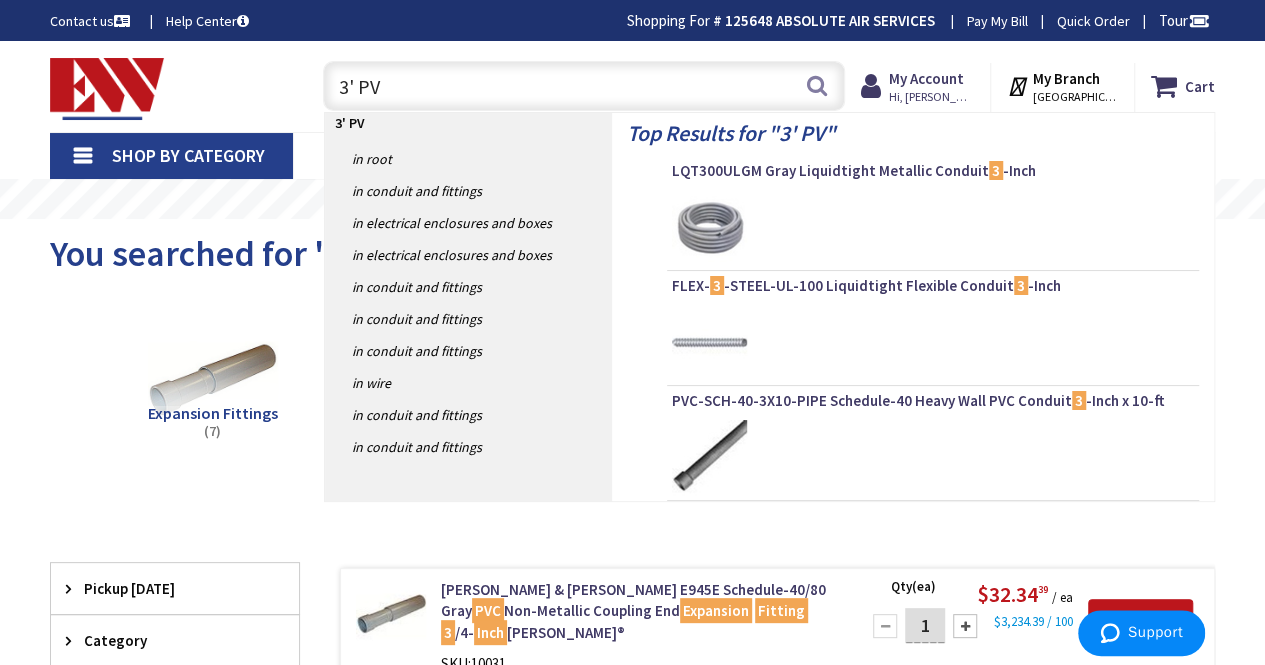 type on "3' PVC" 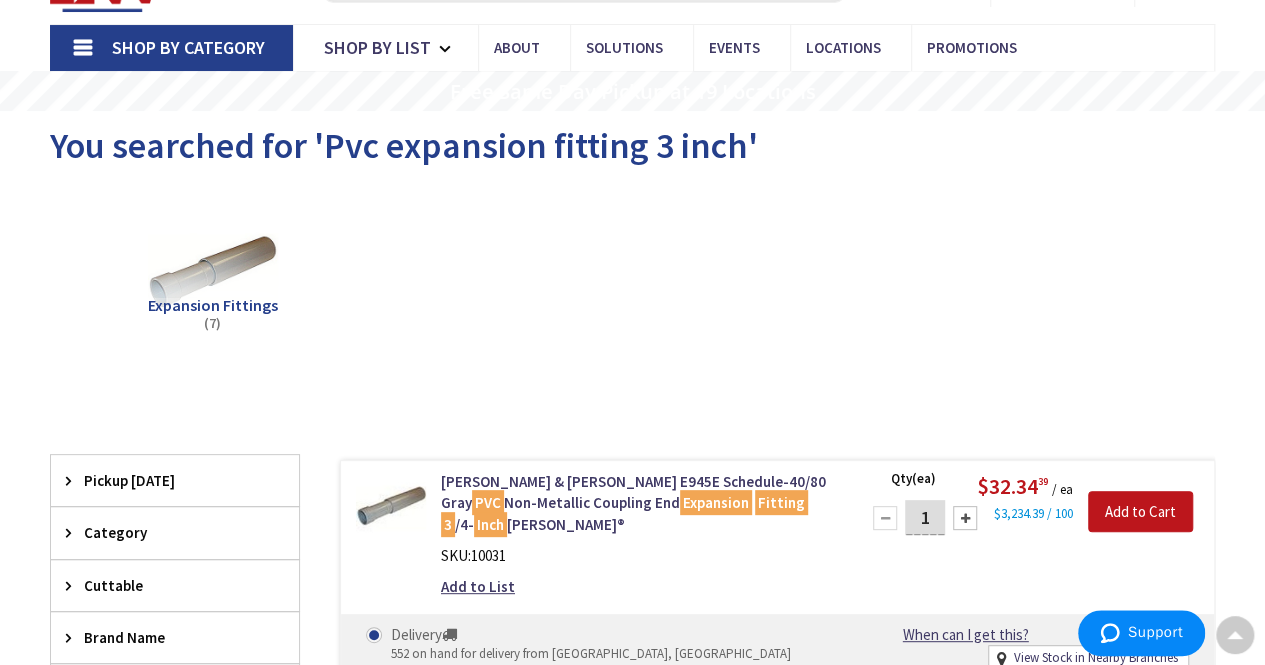 scroll, scrollTop: 0, scrollLeft: 0, axis: both 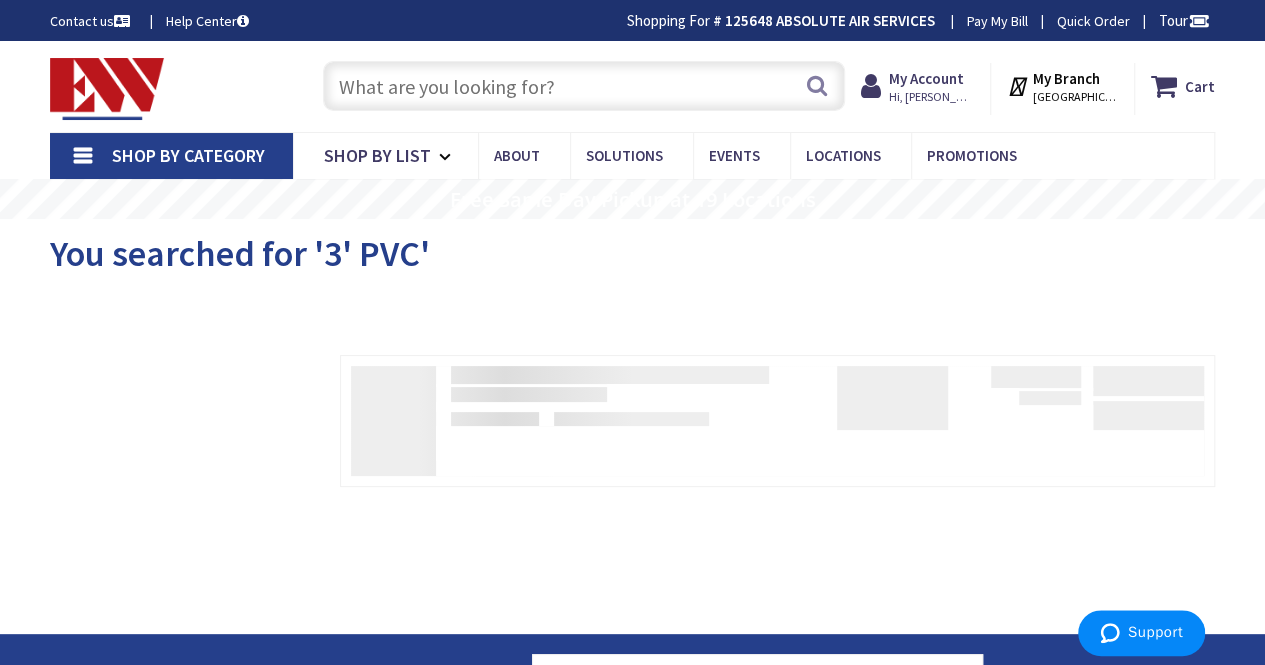 click at bounding box center (584, 86) 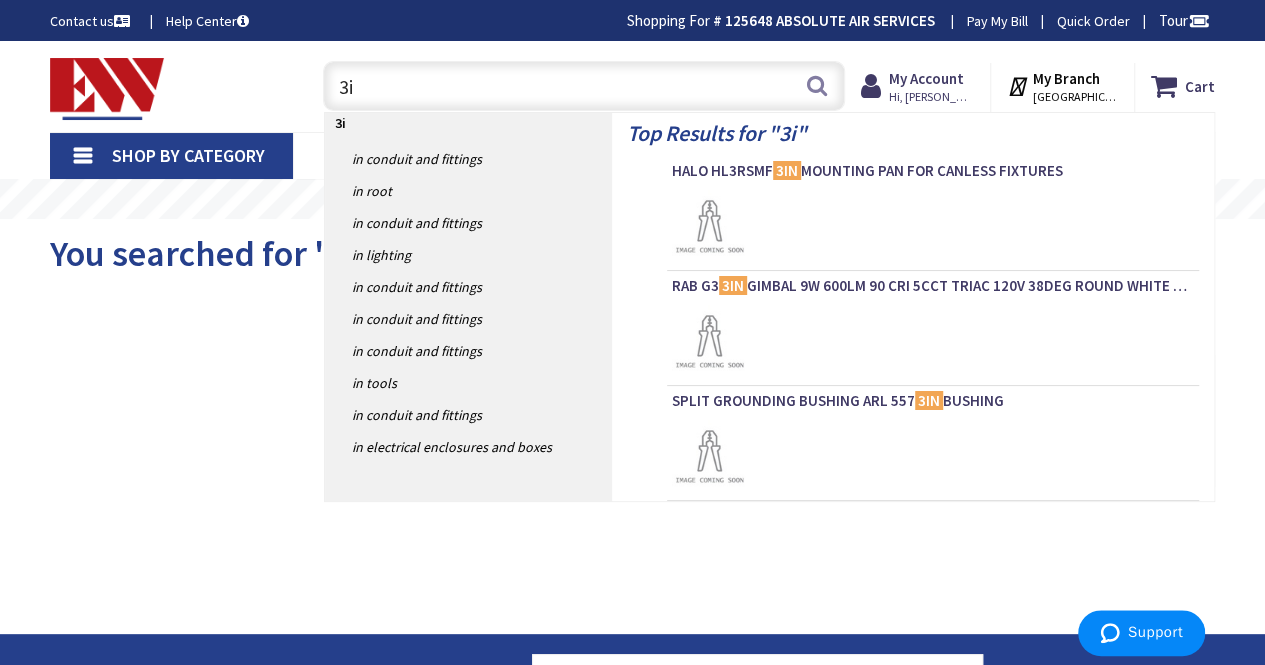 type on "3" 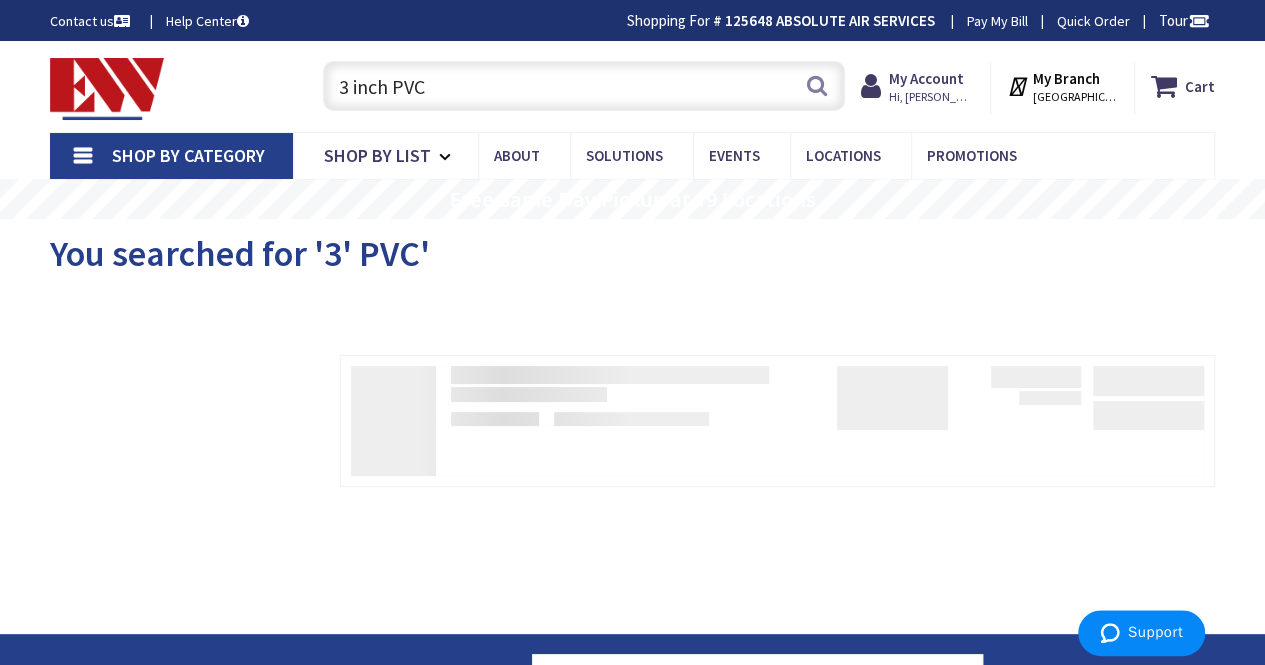 type on "3 inch PVC" 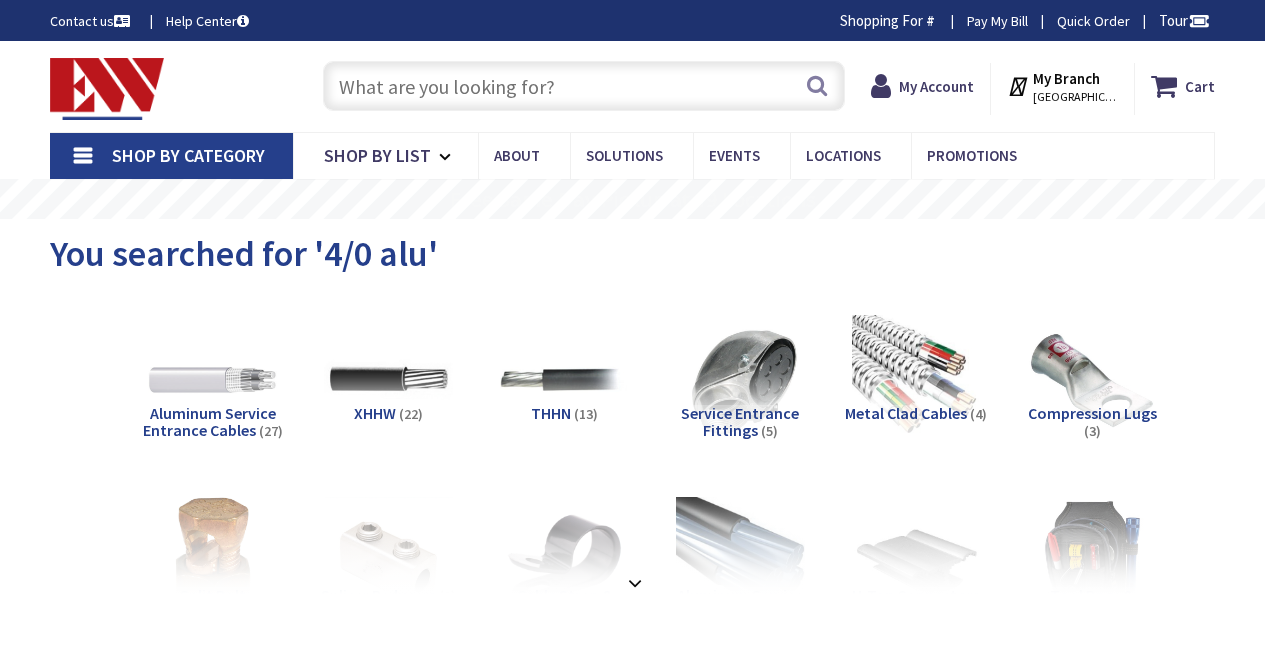 scroll, scrollTop: 0, scrollLeft: 0, axis: both 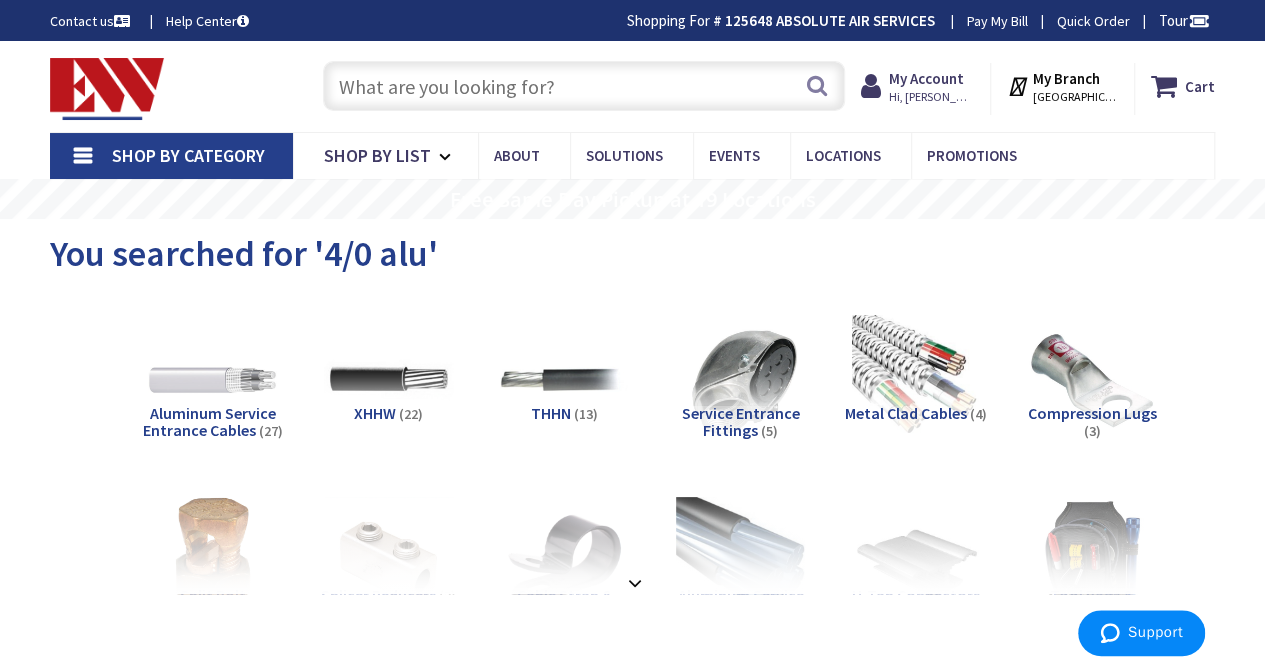 click at bounding box center [584, 86] 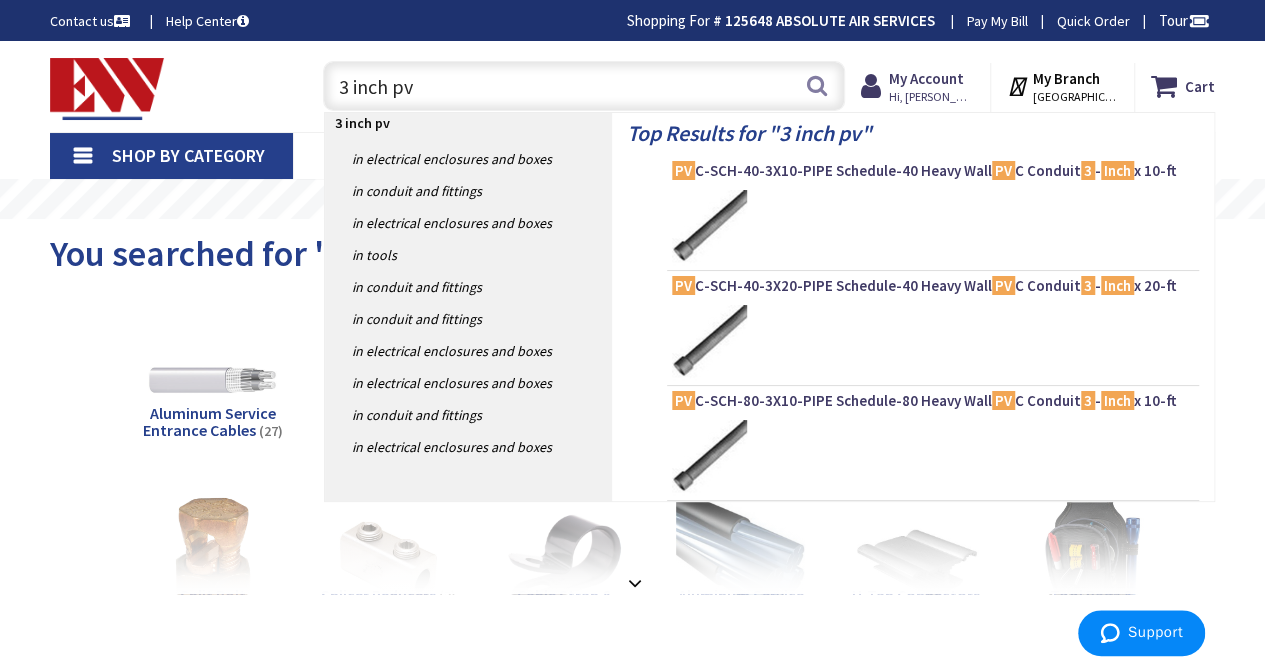 type on "3 inch pvc" 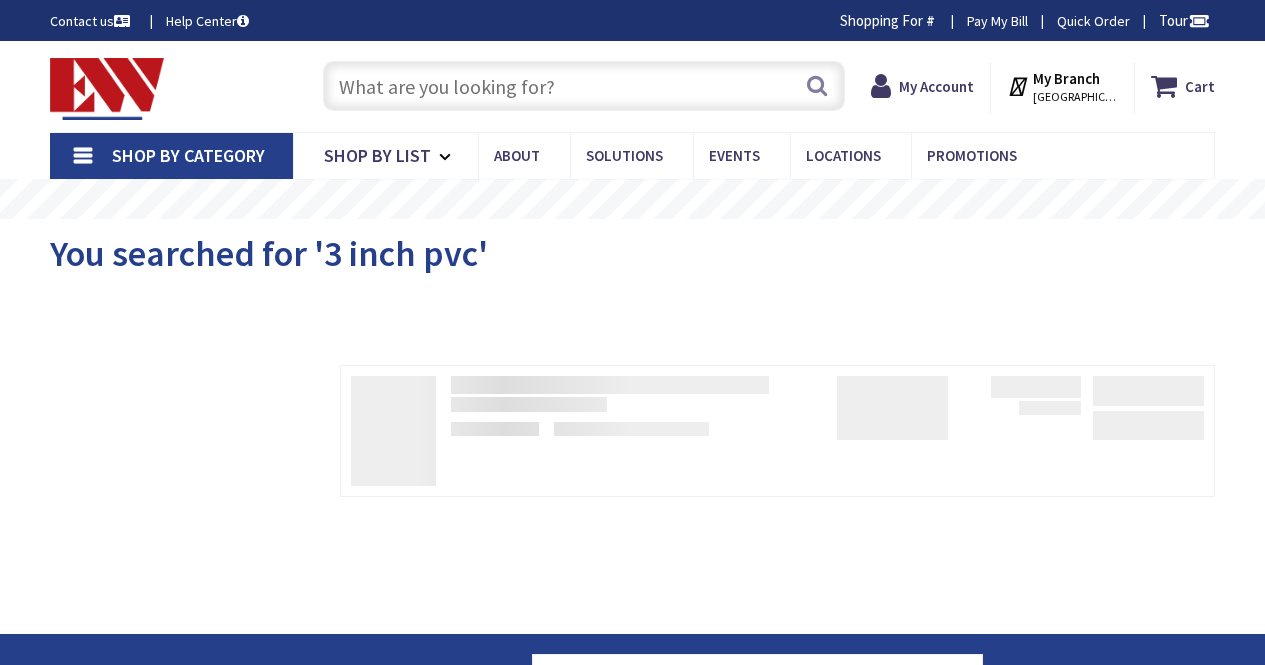 scroll, scrollTop: 0, scrollLeft: 0, axis: both 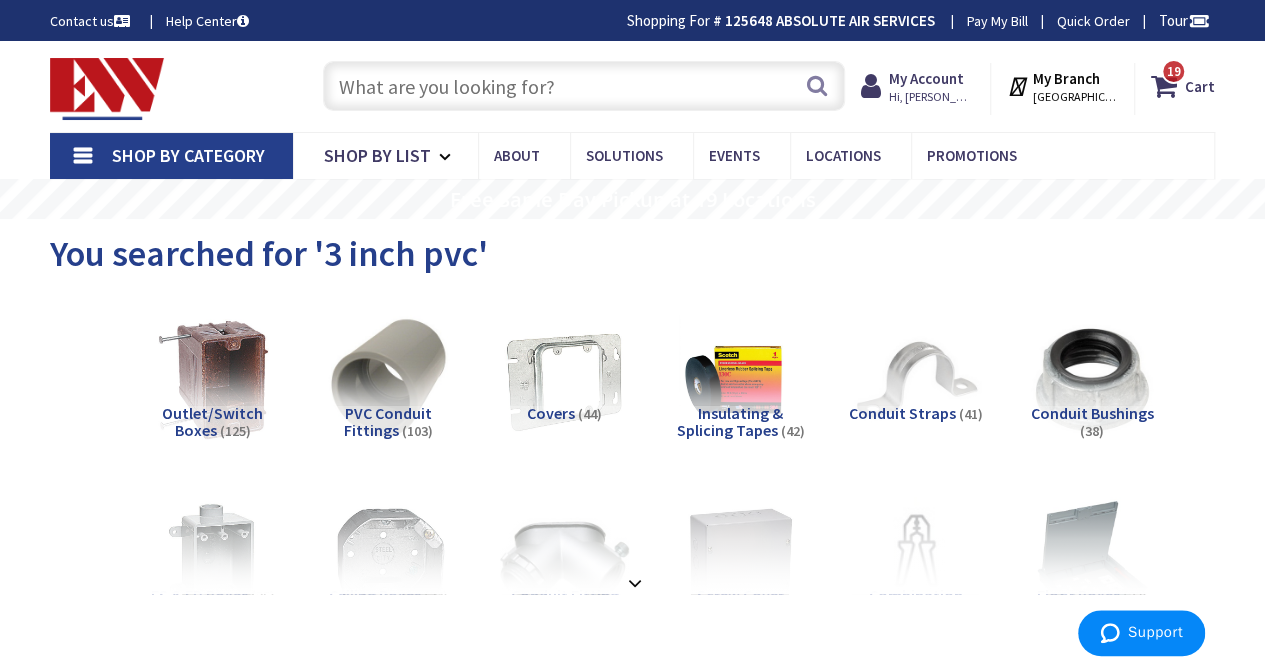 click at bounding box center (584, 86) 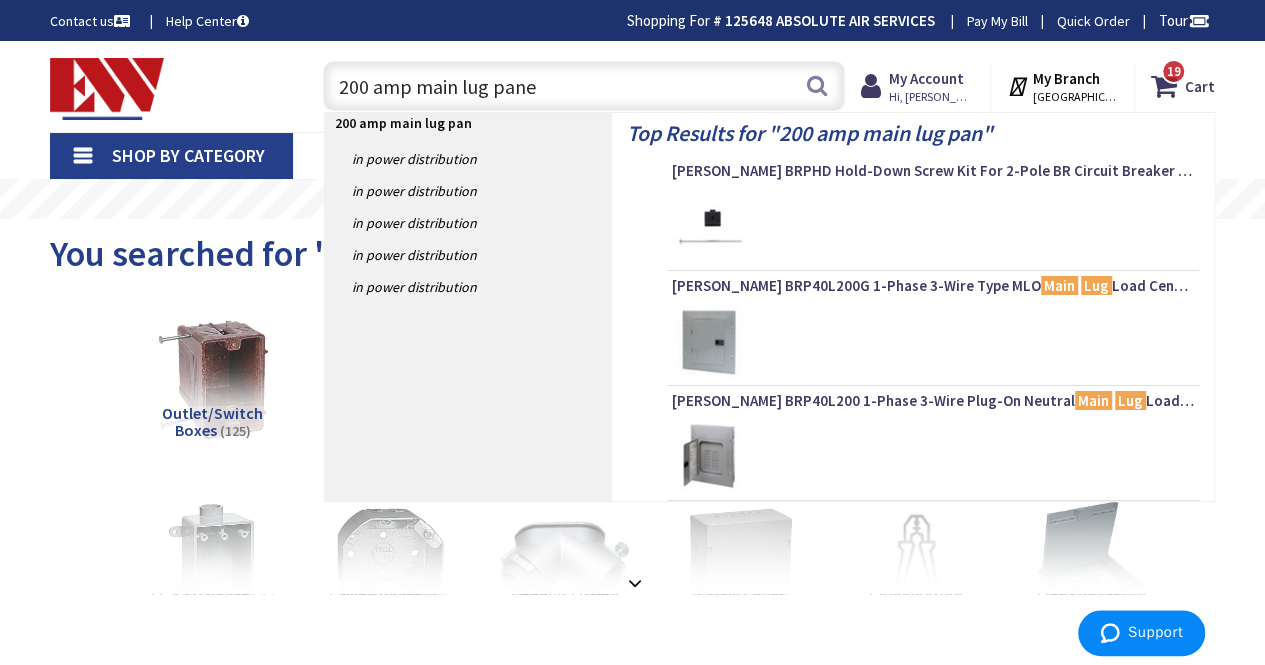 type on "200 amp main lug panel" 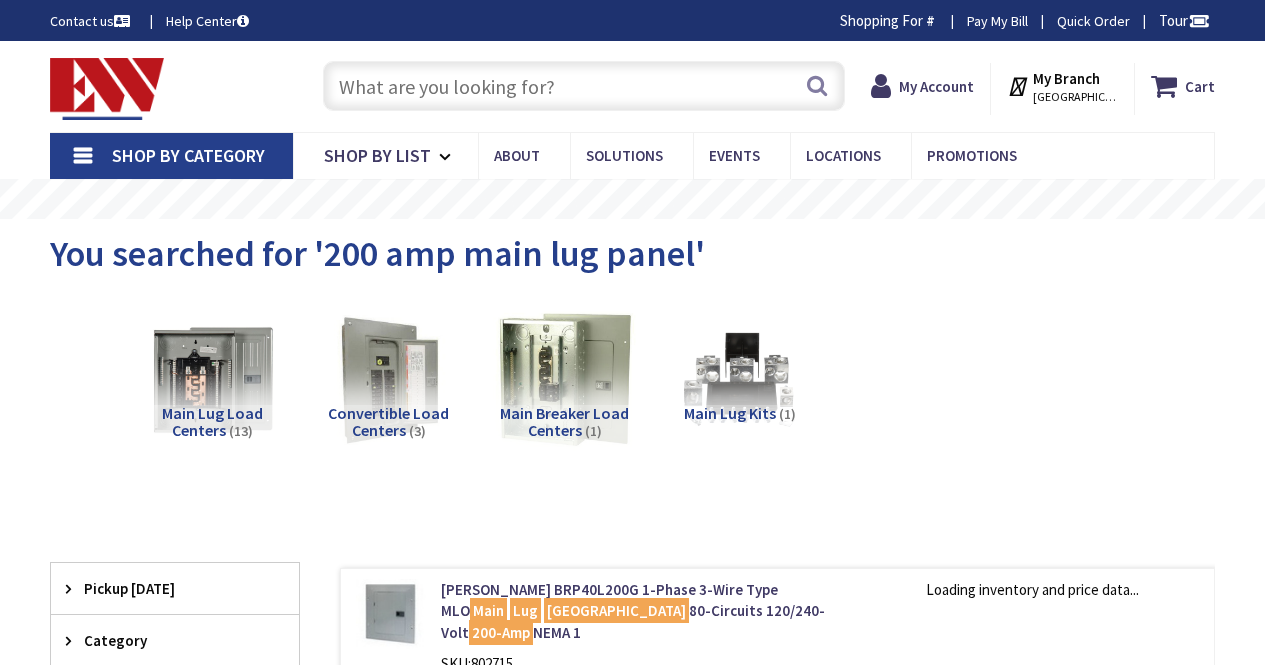scroll, scrollTop: 0, scrollLeft: 0, axis: both 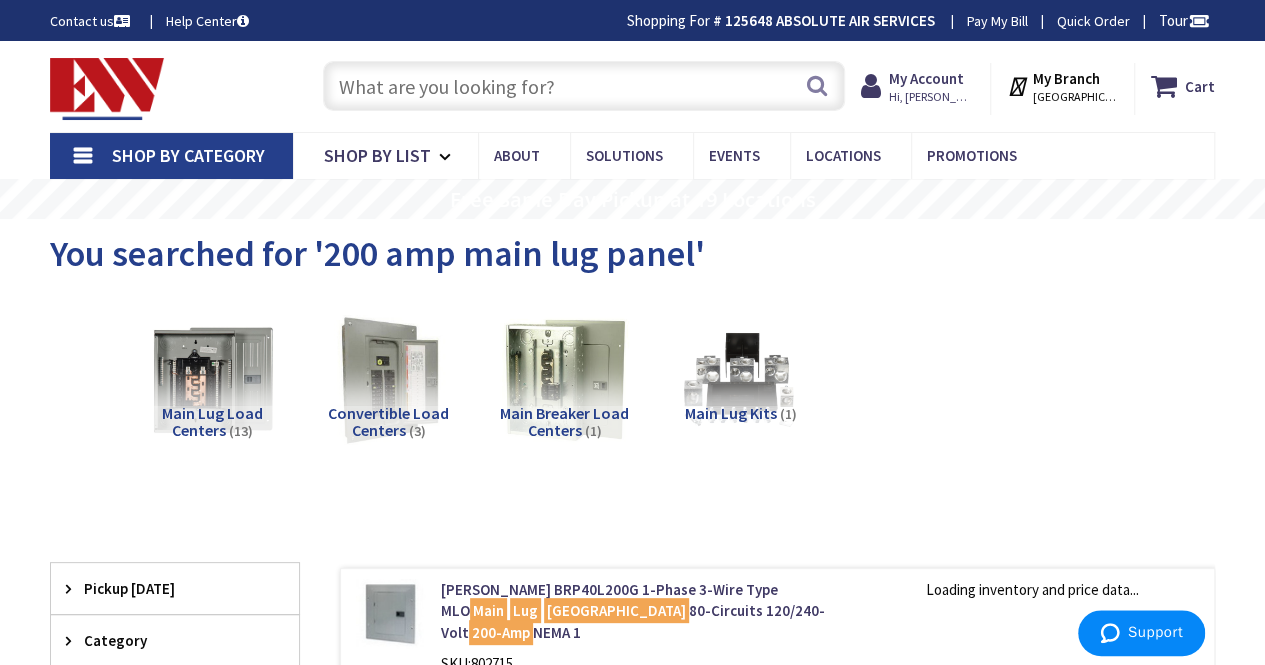 click at bounding box center [584, 86] 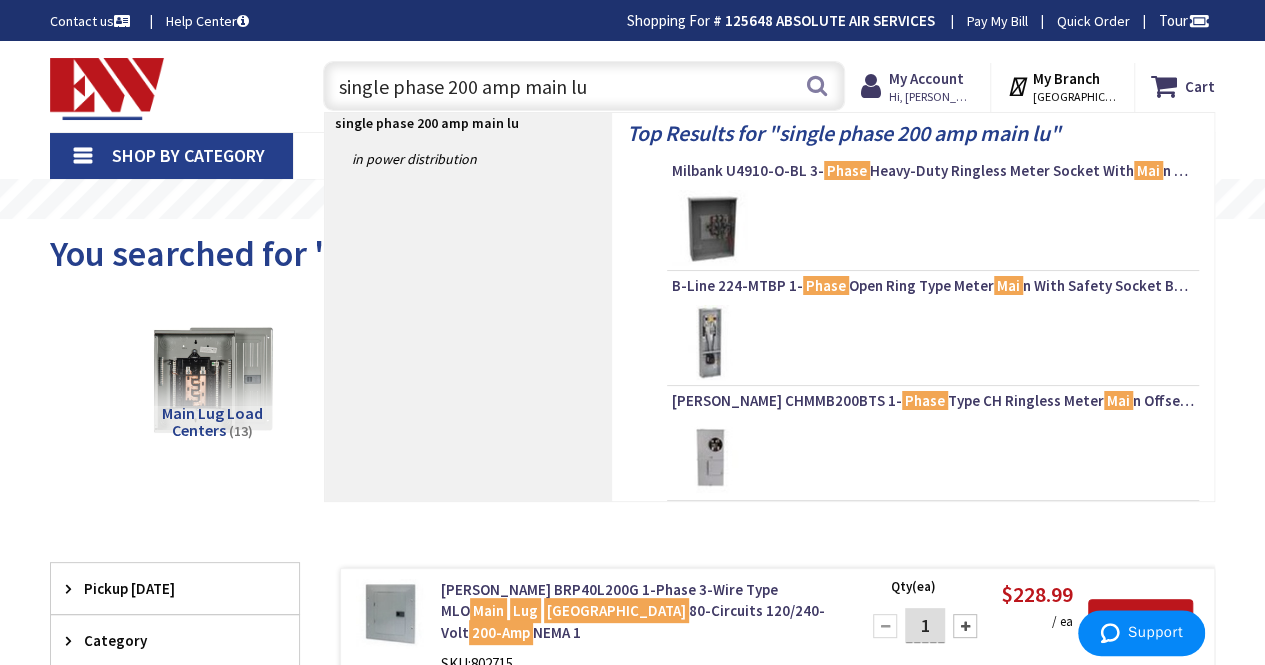 type on "single phase 200 amp main lug" 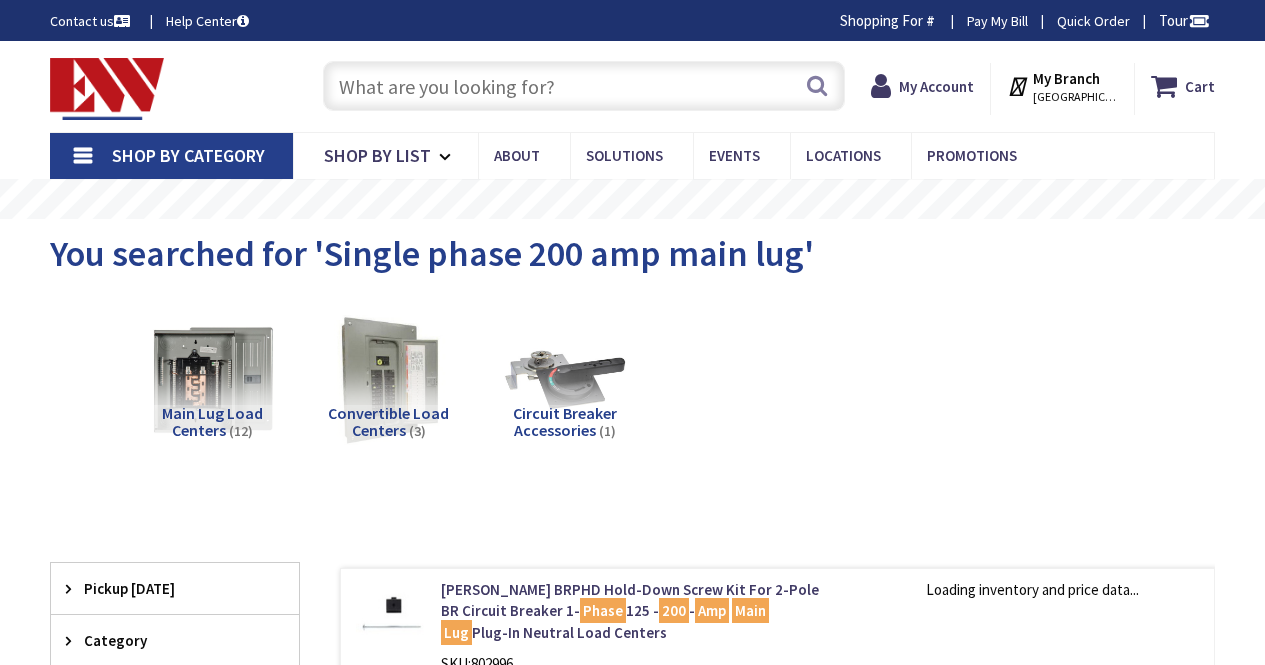 scroll, scrollTop: 0, scrollLeft: 0, axis: both 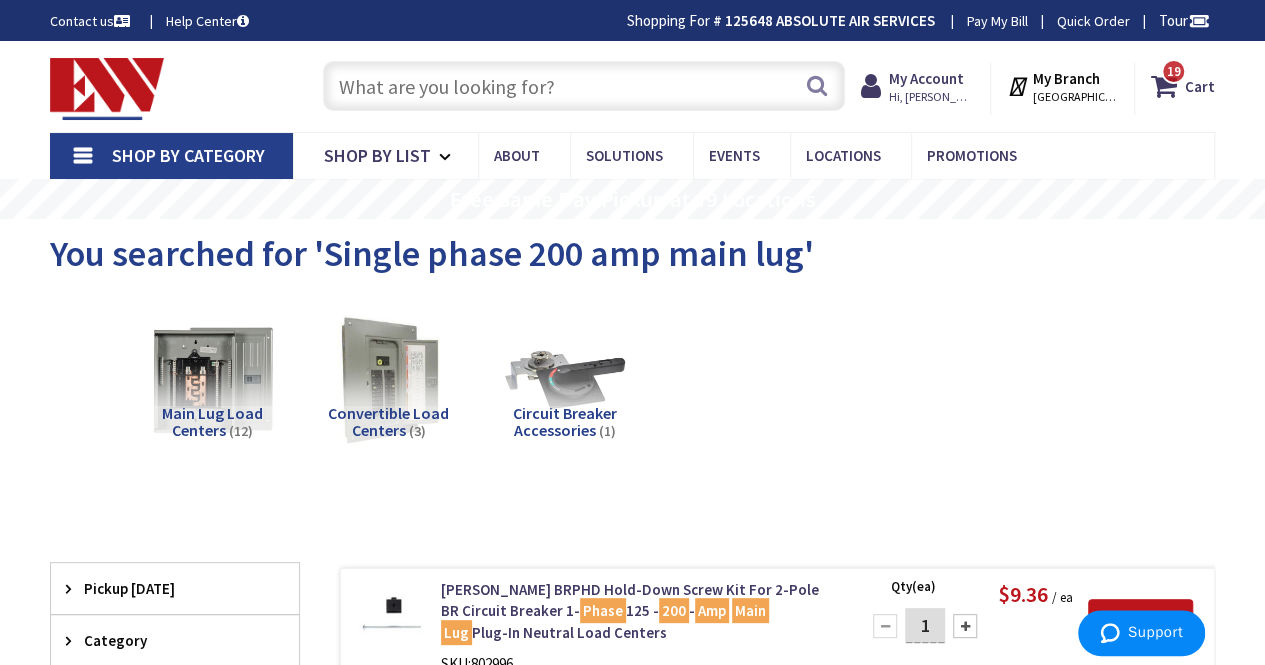 click at bounding box center (584, 86) 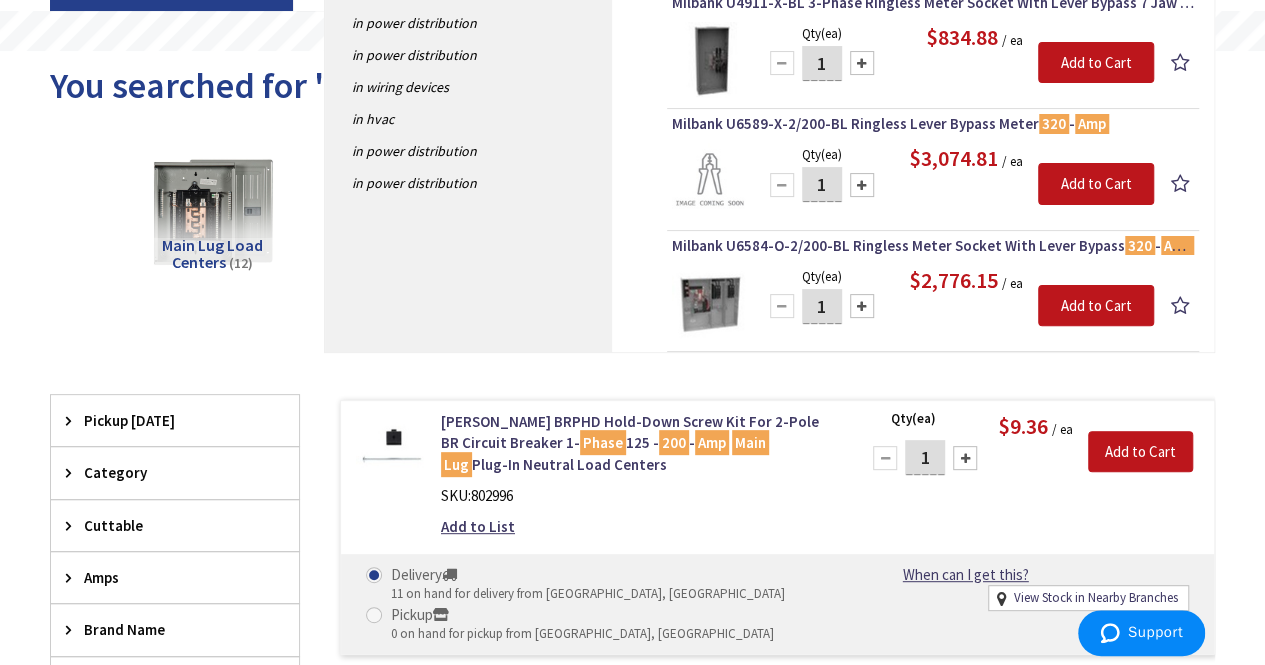 scroll, scrollTop: 200, scrollLeft: 0, axis: vertical 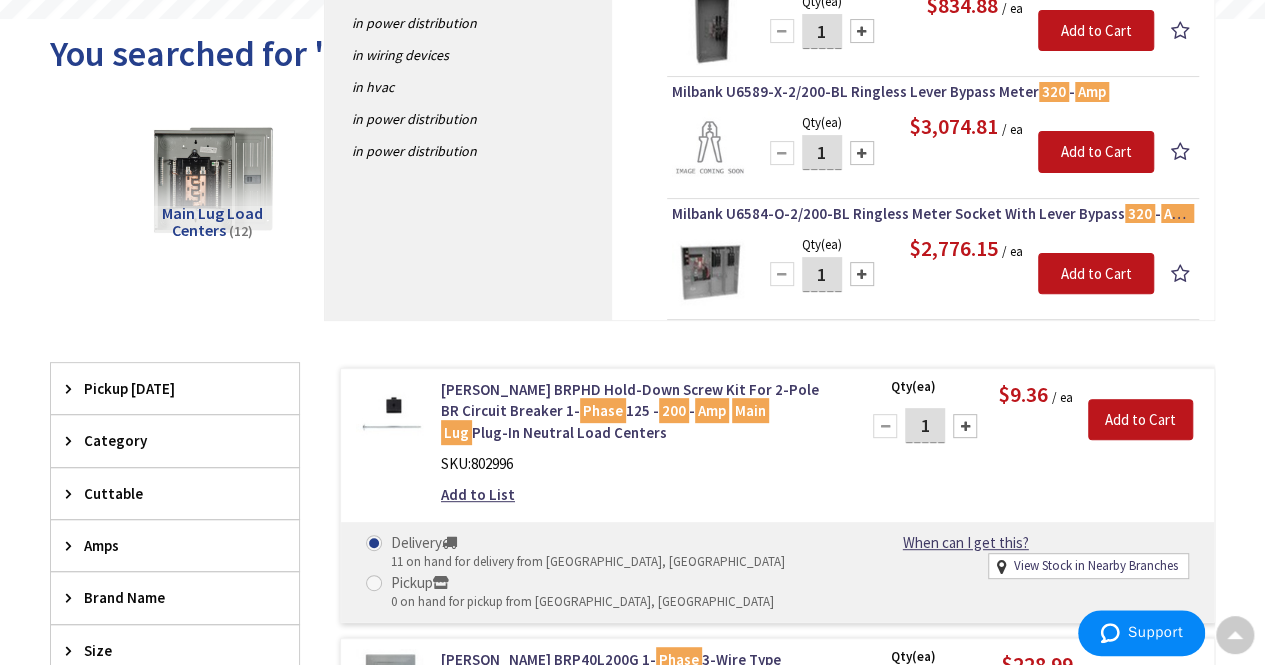 type on "320 amp" 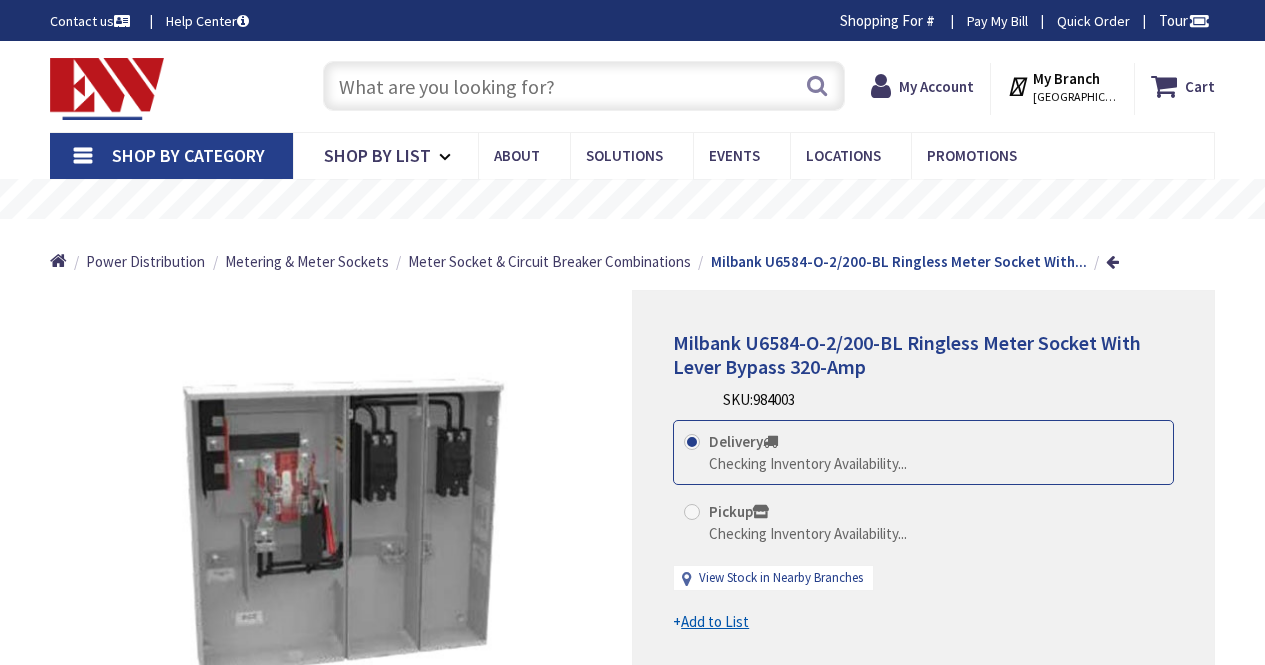 scroll, scrollTop: 0, scrollLeft: 0, axis: both 